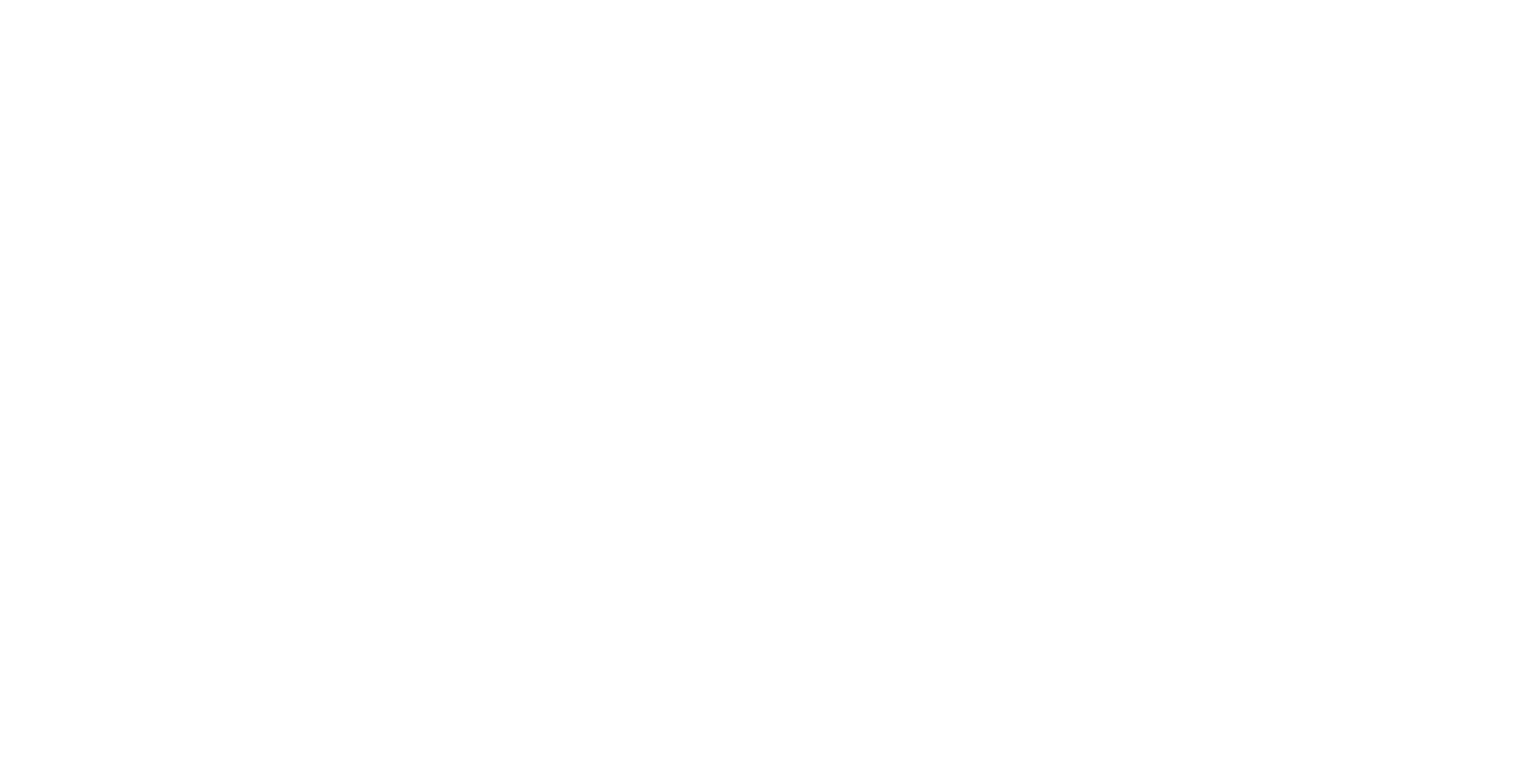 scroll, scrollTop: 0, scrollLeft: 0, axis: both 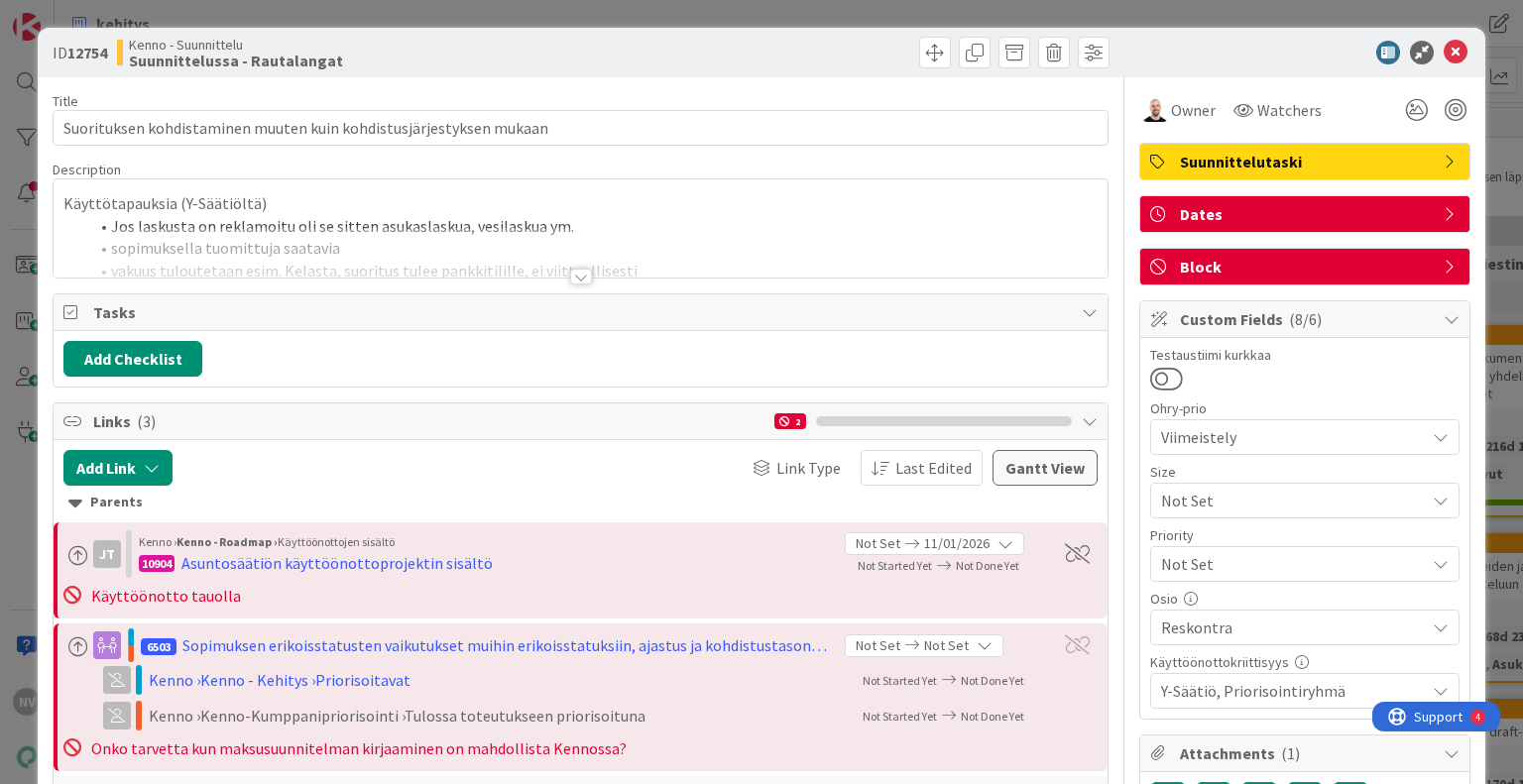 click at bounding box center [581, 277] 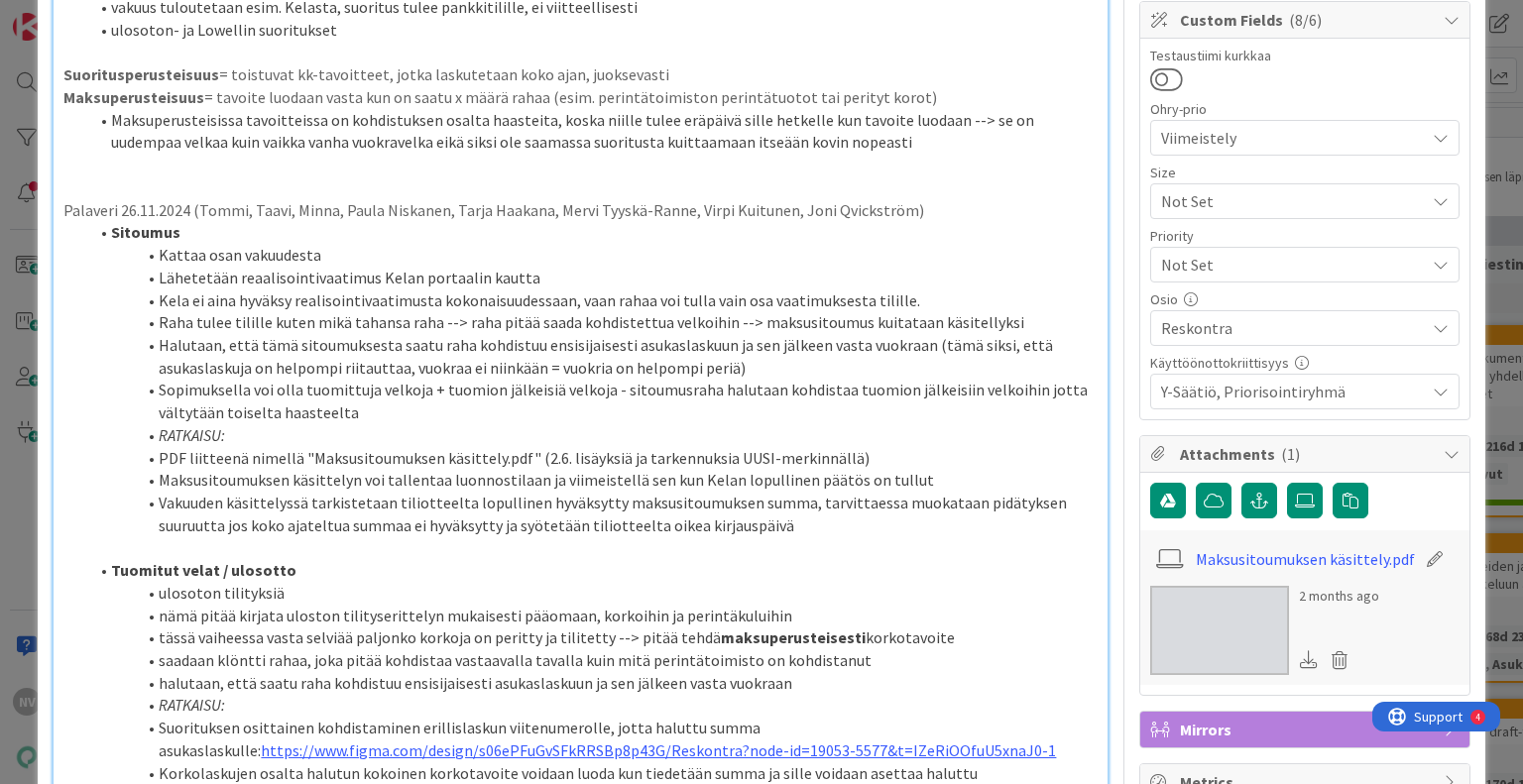 scroll, scrollTop: 420, scrollLeft: 0, axis: vertical 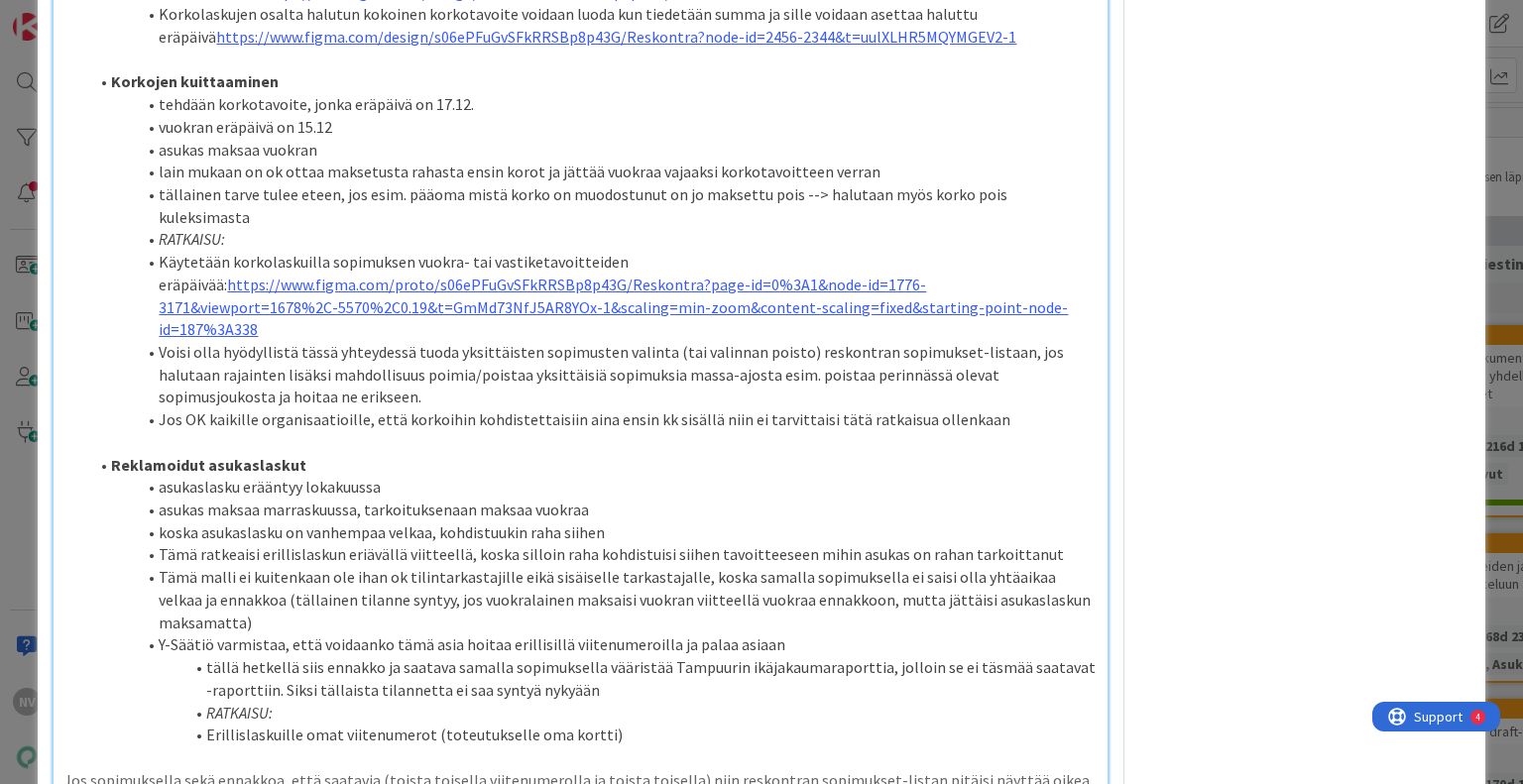 click on "Title 66 / 128 Suorituksen kohdistaminen muuten kuin kohdistusjärjestyksen mukaan Description 16,675 / 30,000 Käyttötapauksia (Y-Säätiöltä) Jos laskusta on reklamoitu oli se sitten asukaslaskua, vesilaskua ym. sopimuksella tuomittuja saatavia vakuus tuloutetaan esim. Kelasta, suoritus tulee pankkitilille, ei viitteellisesti ulosoton- ja Lowellin suoritukset Suoritusperusteisuus  = toistuvat kk-tavoitteet, jotka laskutetaan koko ajan, juoksevasti Maksuperusteisuus  = tavoite luodaan vasta kun on saatu x määrä rahaa (esim. perintätoimiston perintätuotot tai perityt korot) Maksuperusteisissa tavoitteissa on kohdistuksen osalta haasteita, koska niille tulee eräpäivä sille hetkelle kun tavoite luodaan --> se on uudempaa velkaa kuin vaikka vanha vuokravelka eikä siksi ole saamassa suoritusta kuittaamaan itseään kovin nopeasti Palaveri 26.11.2024 ([NAME], [NAME], [NAME], [NAME], [NAME], [NAME], [NAME], [NAME]) Sitoumus Kattaa osan vakuudesta RATKAISU: ( 3" at bounding box center (761, 809) 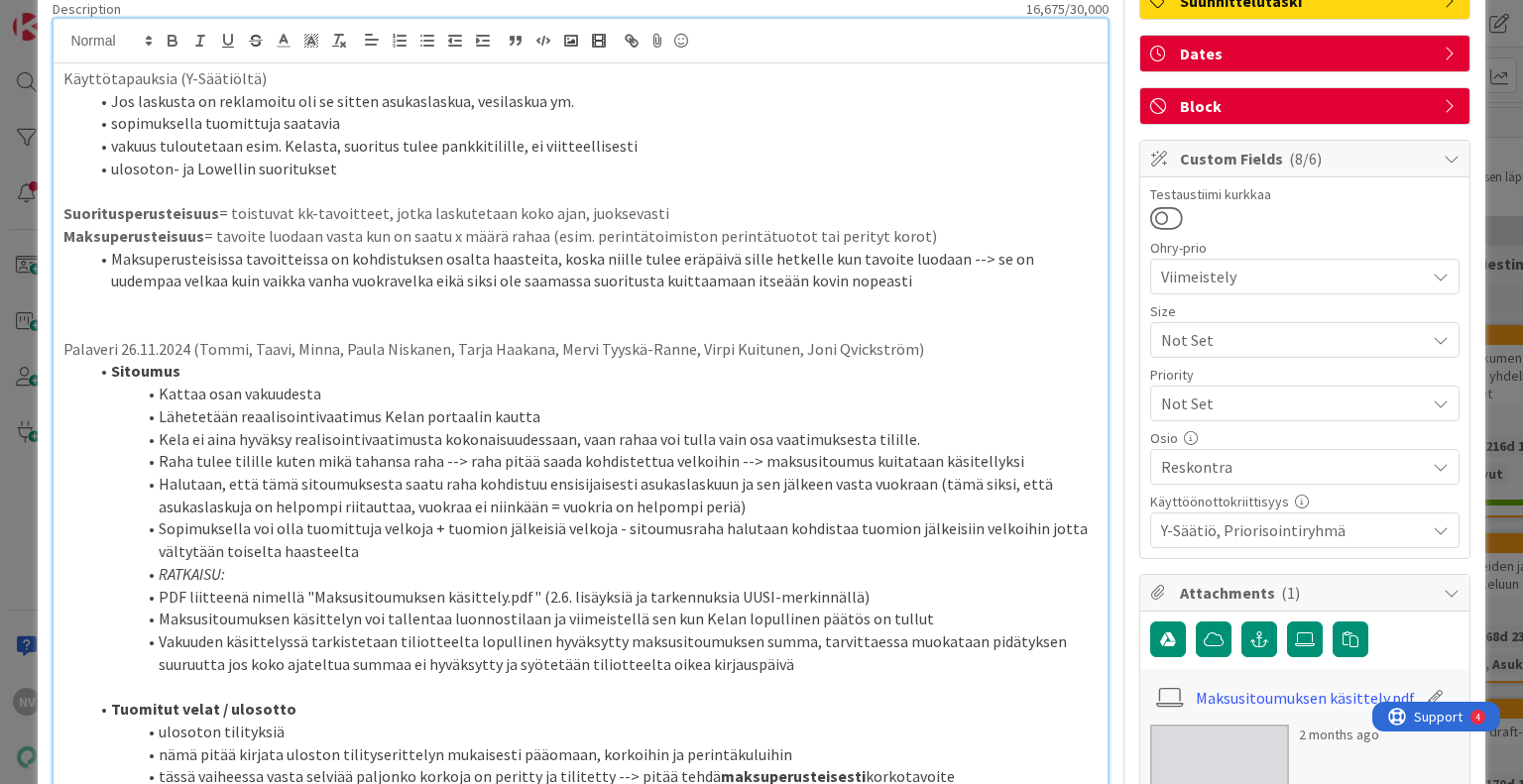 scroll, scrollTop: 76, scrollLeft: 0, axis: vertical 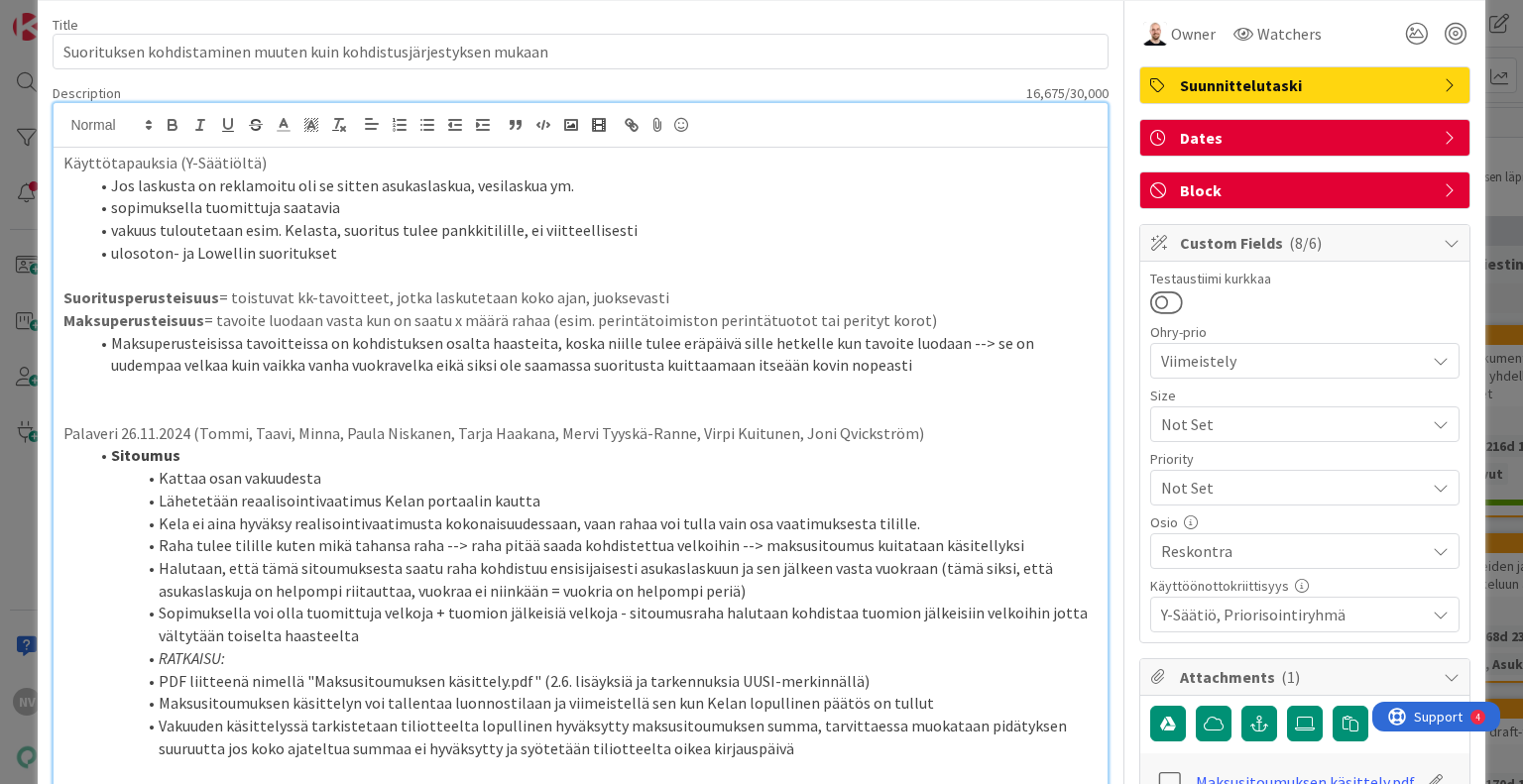 click on "Kattaa osan vakuudesta" at bounding box center [592, 478] 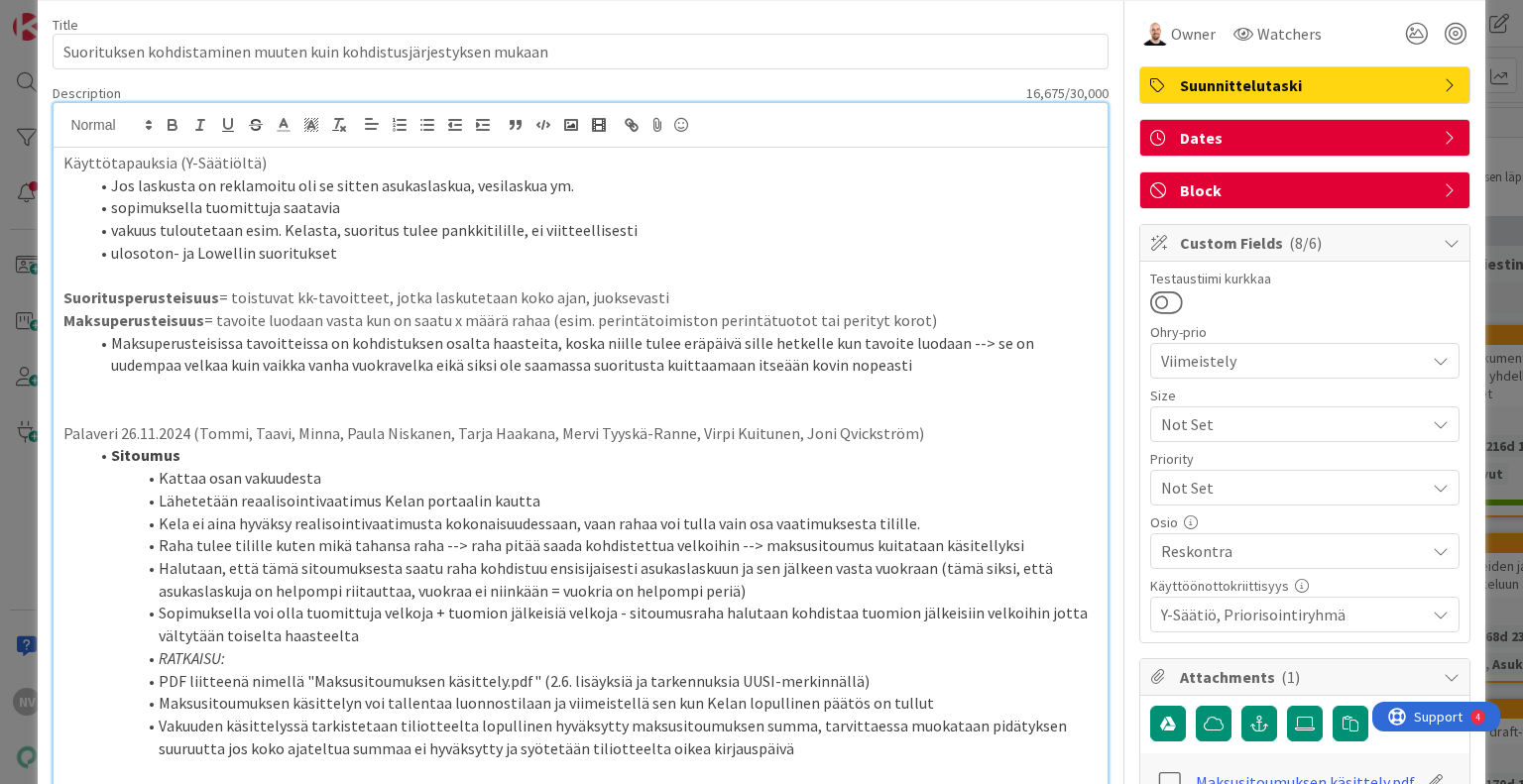 scroll, scrollTop: 0, scrollLeft: 0, axis: both 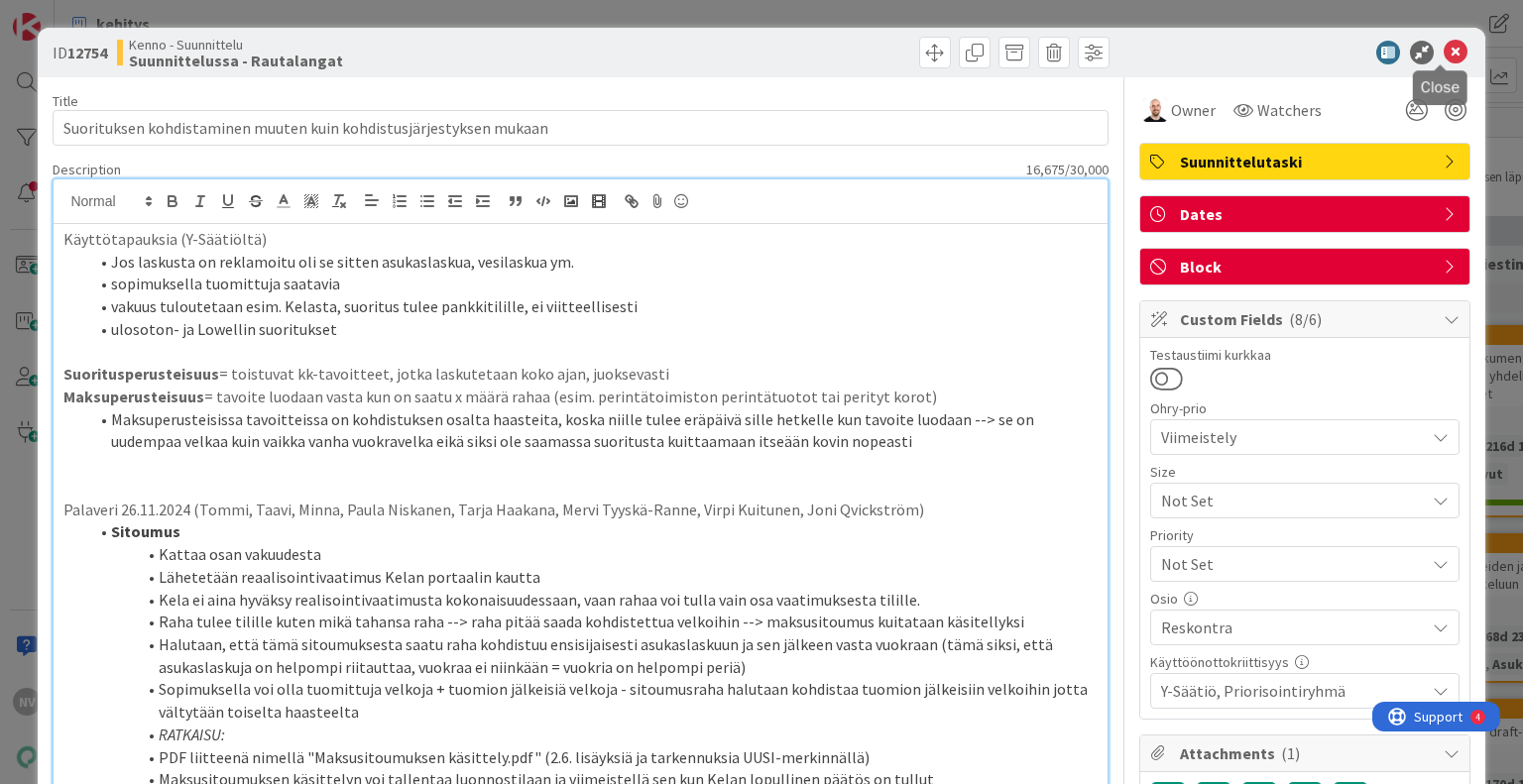 click at bounding box center (1456, 53) 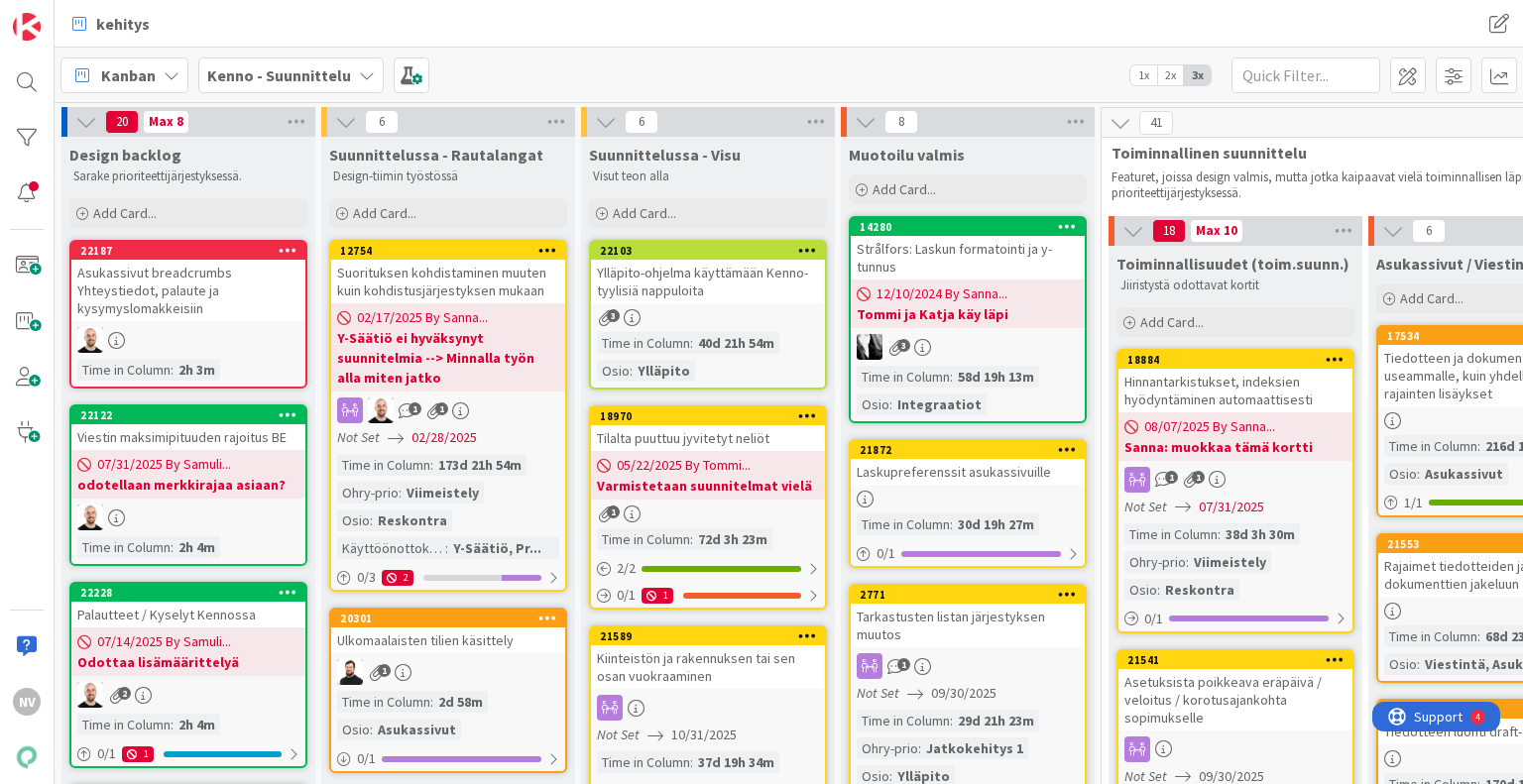 scroll, scrollTop: 0, scrollLeft: 0, axis: both 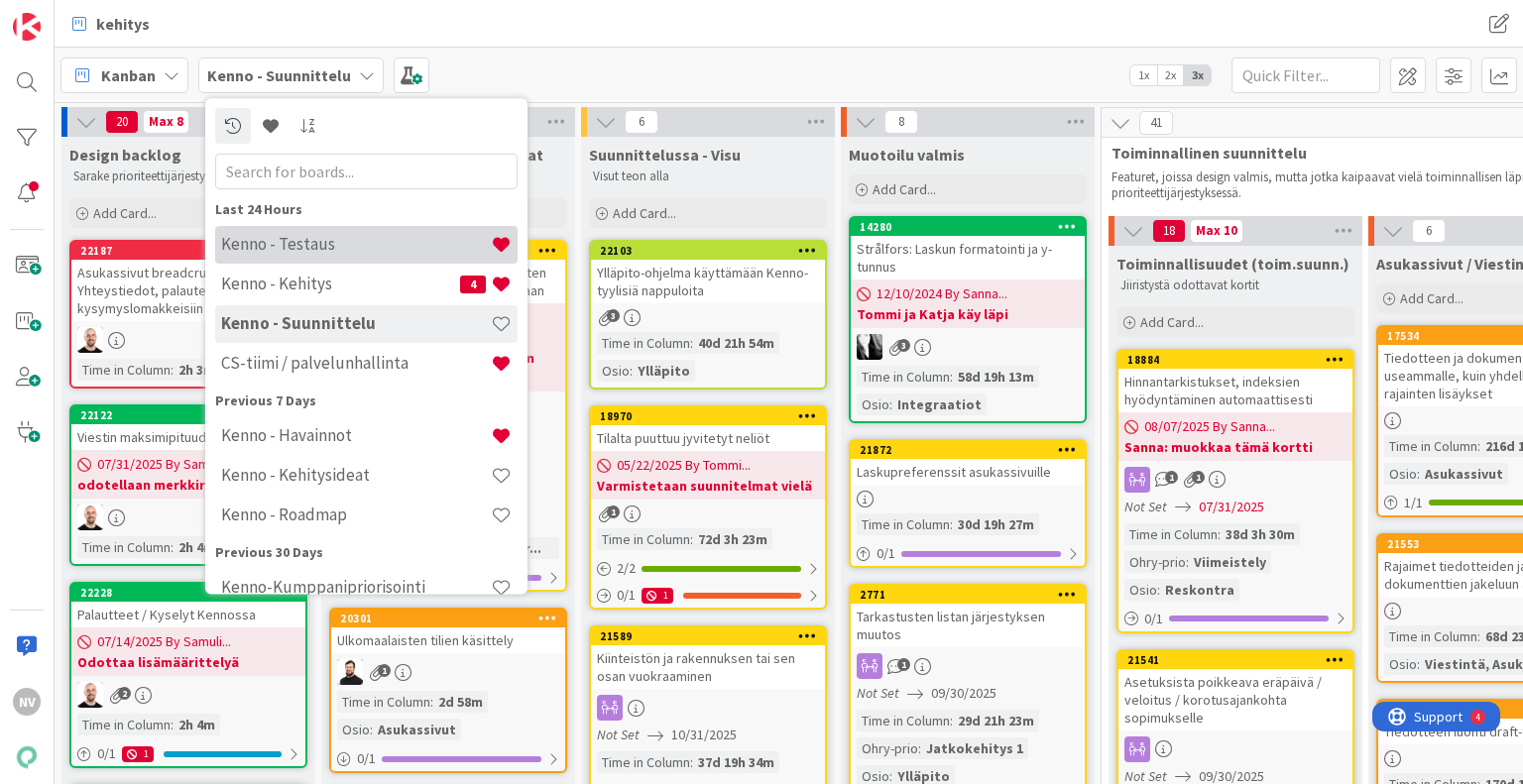 click on "Kenno - Testaus" at bounding box center (356, 245) 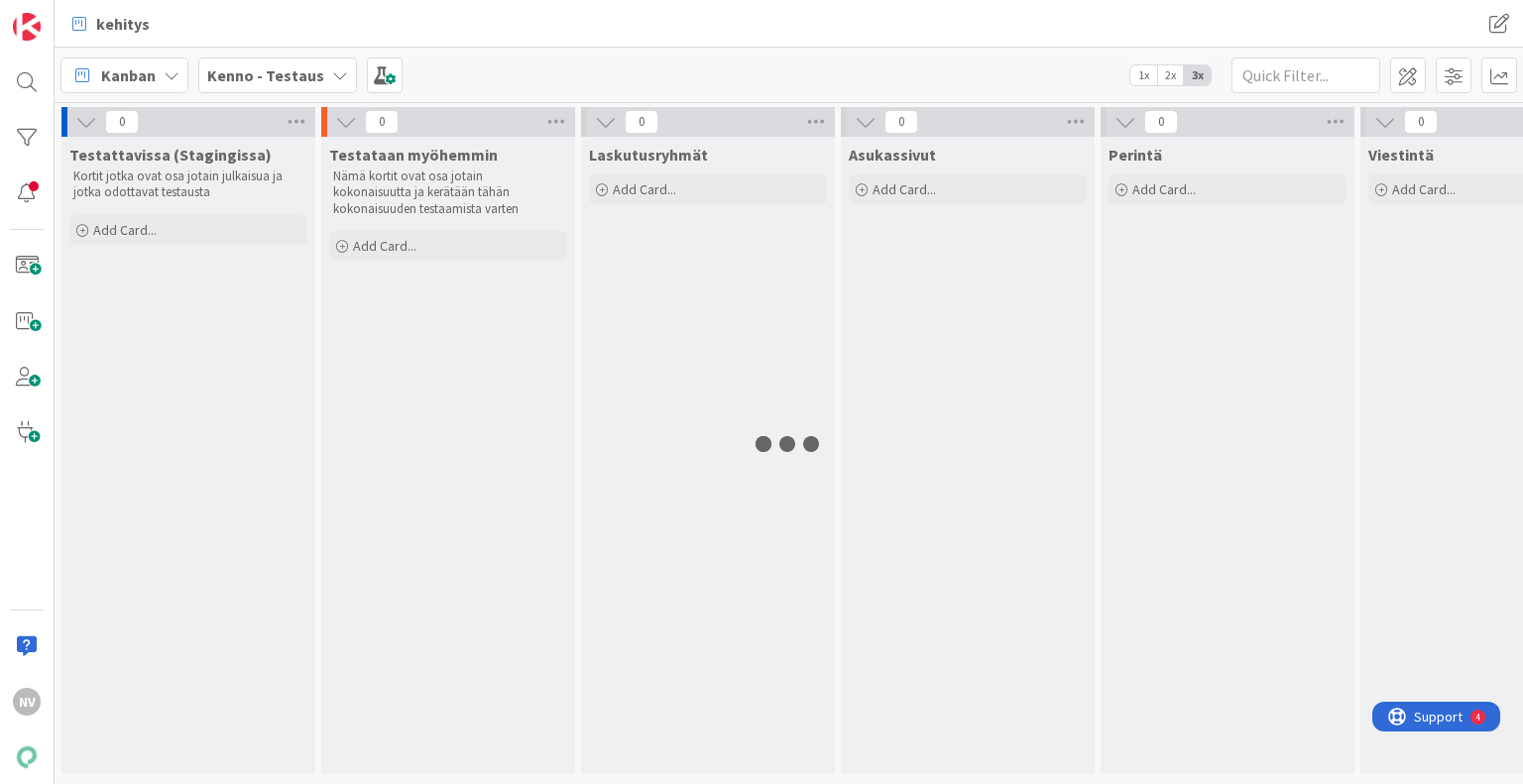 scroll, scrollTop: 0, scrollLeft: 0, axis: both 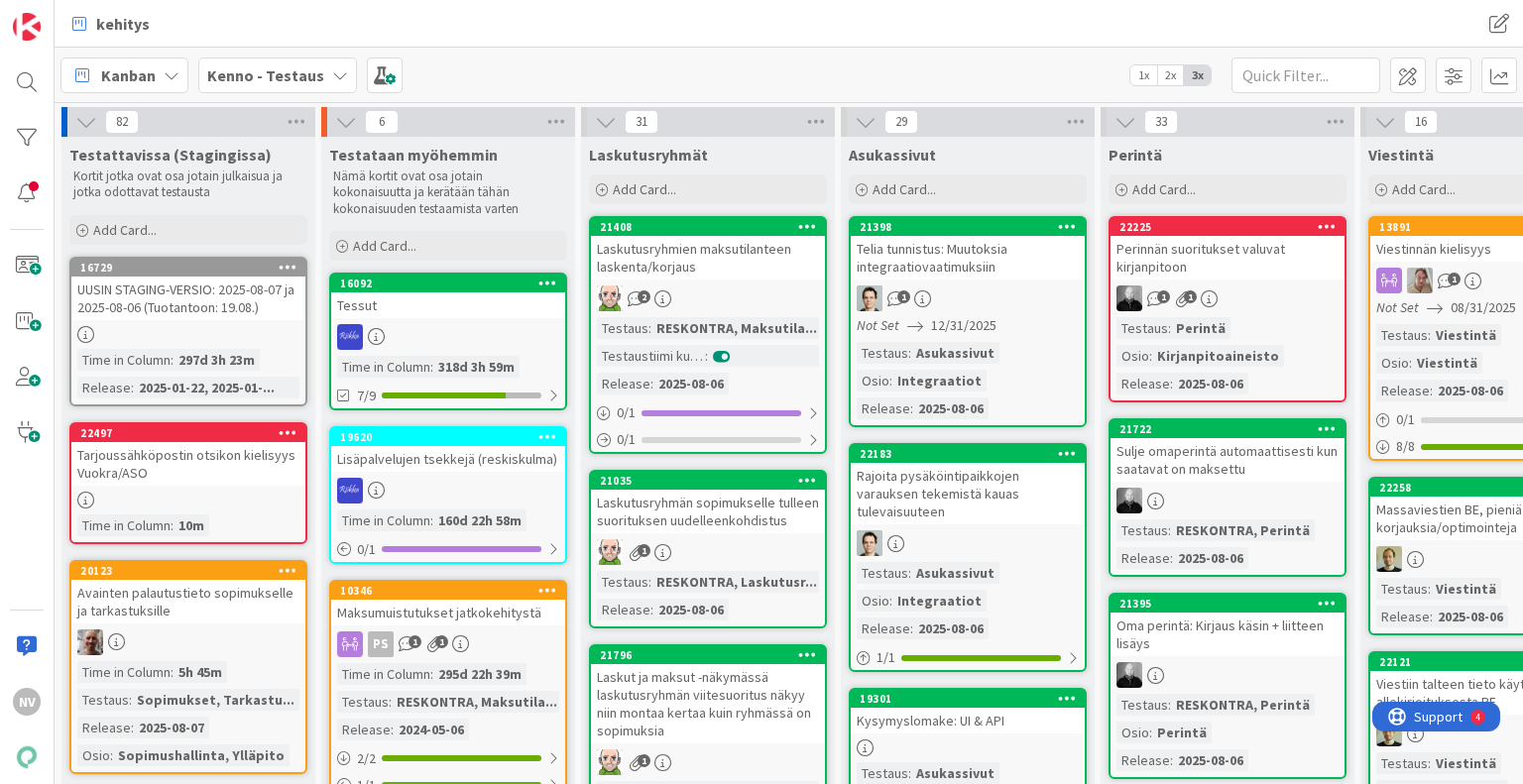 click on "Kenno - Testaus" at bounding box center [266, 75] 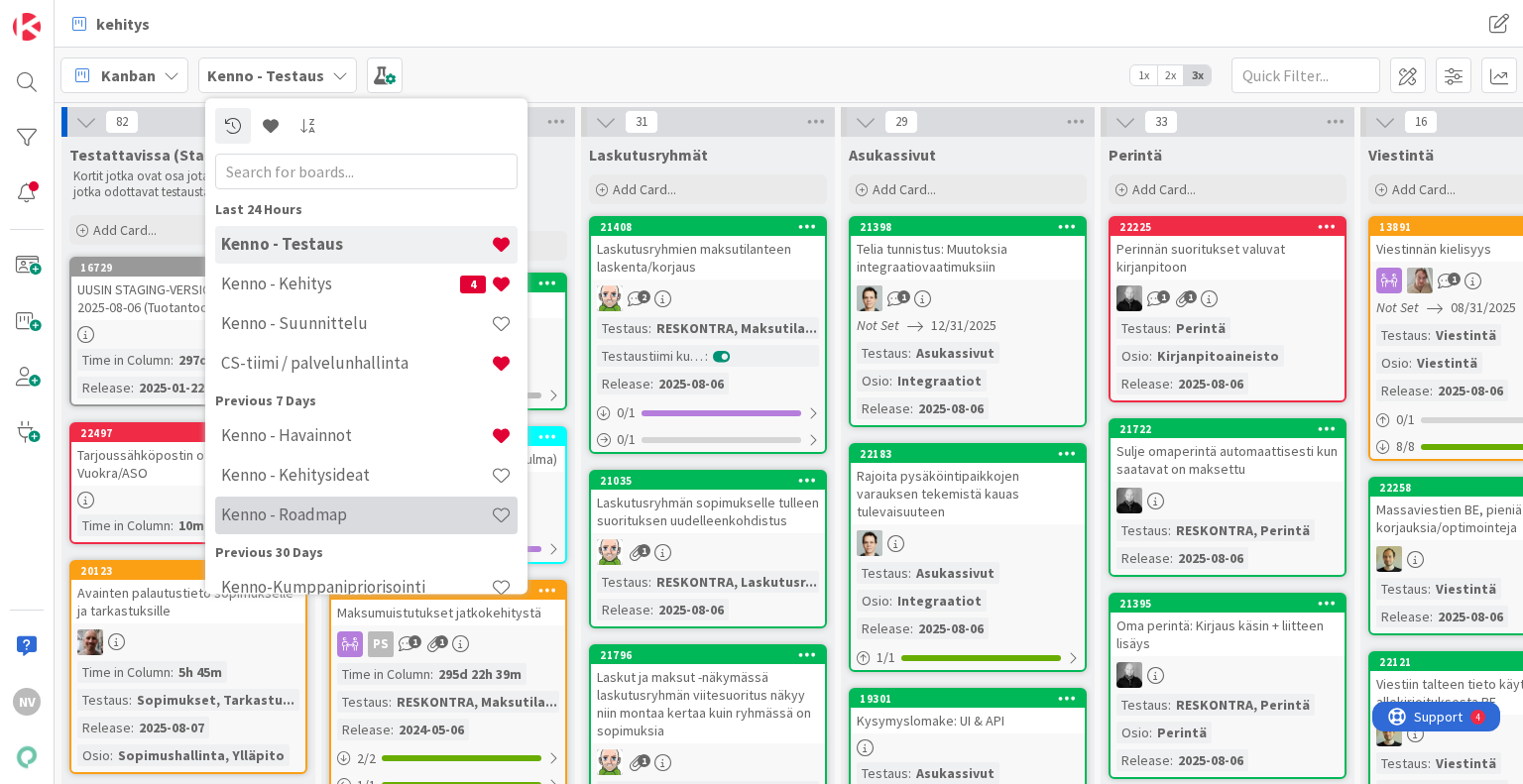 click on "Kenno - Roadmap" at bounding box center [356, 515] 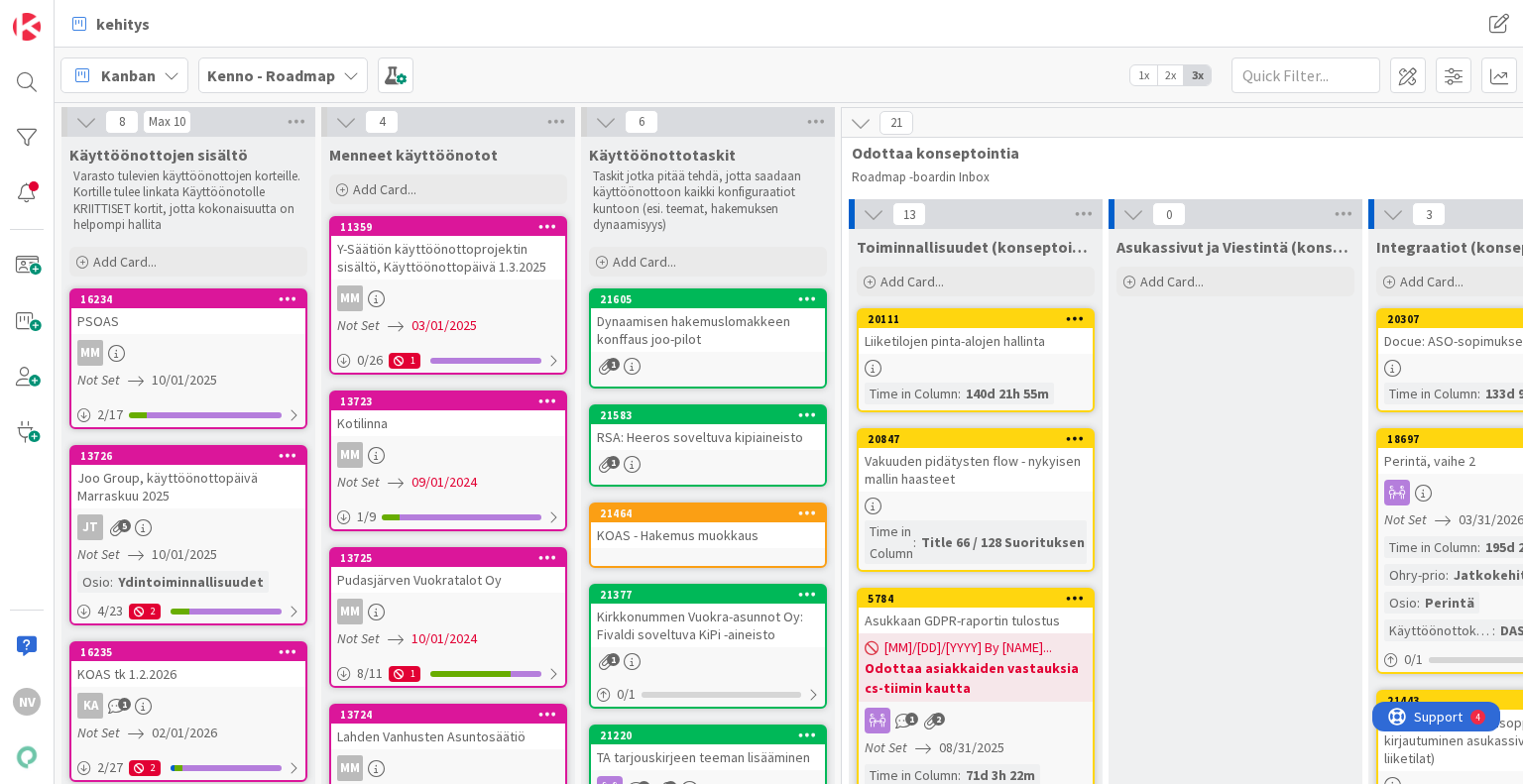 scroll, scrollTop: 0, scrollLeft: 0, axis: both 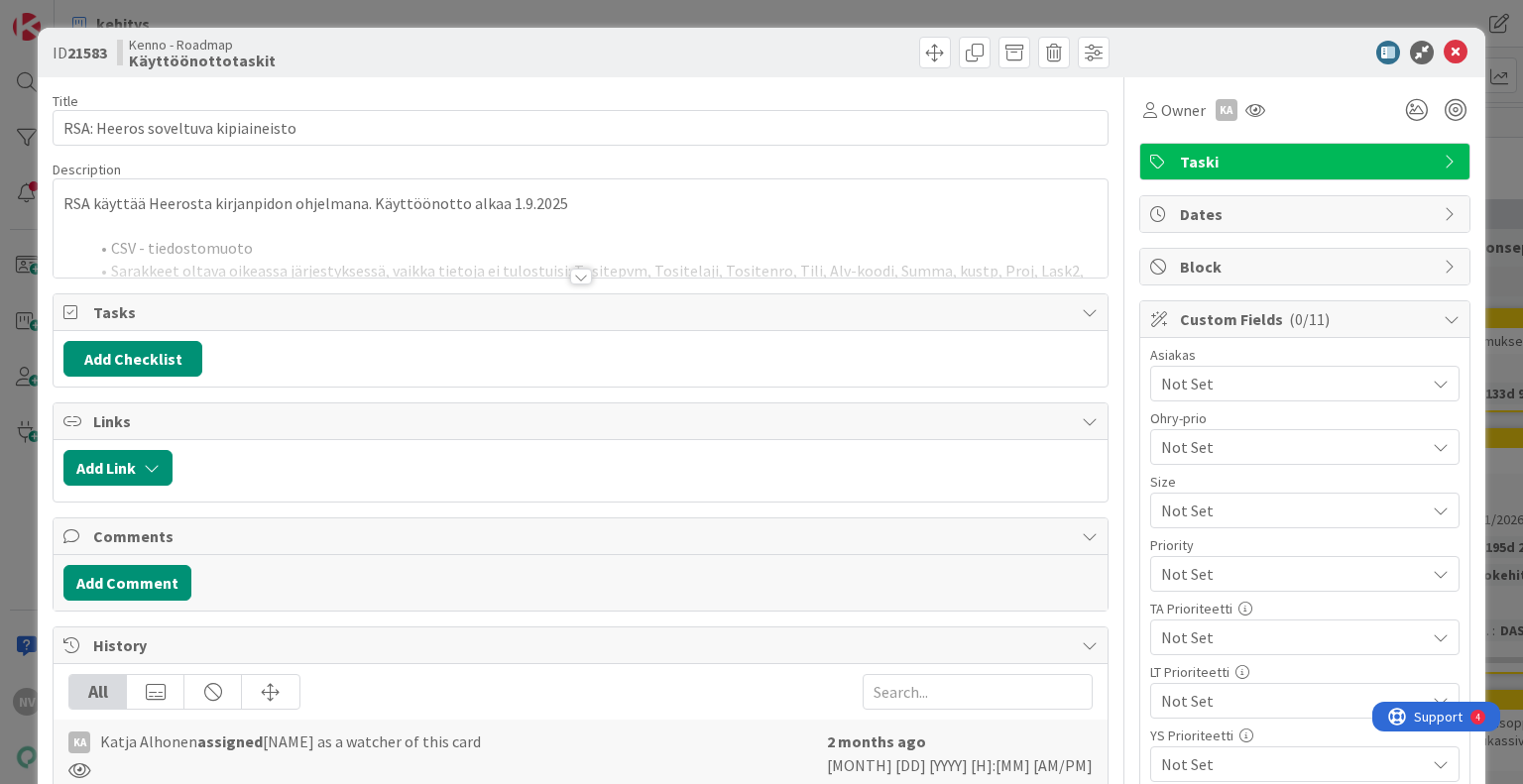 click at bounding box center [581, 277] 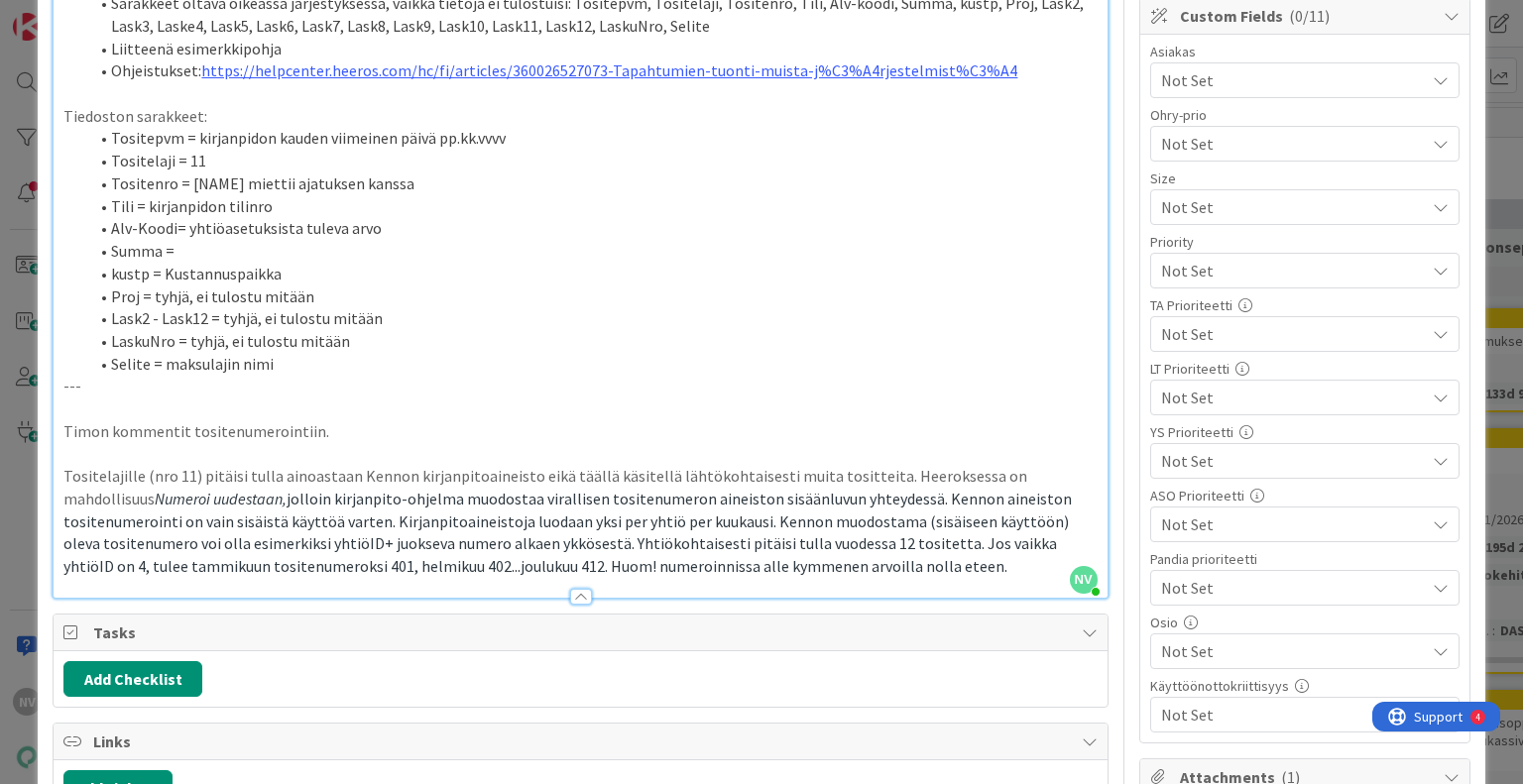 scroll, scrollTop: 328, scrollLeft: 0, axis: vertical 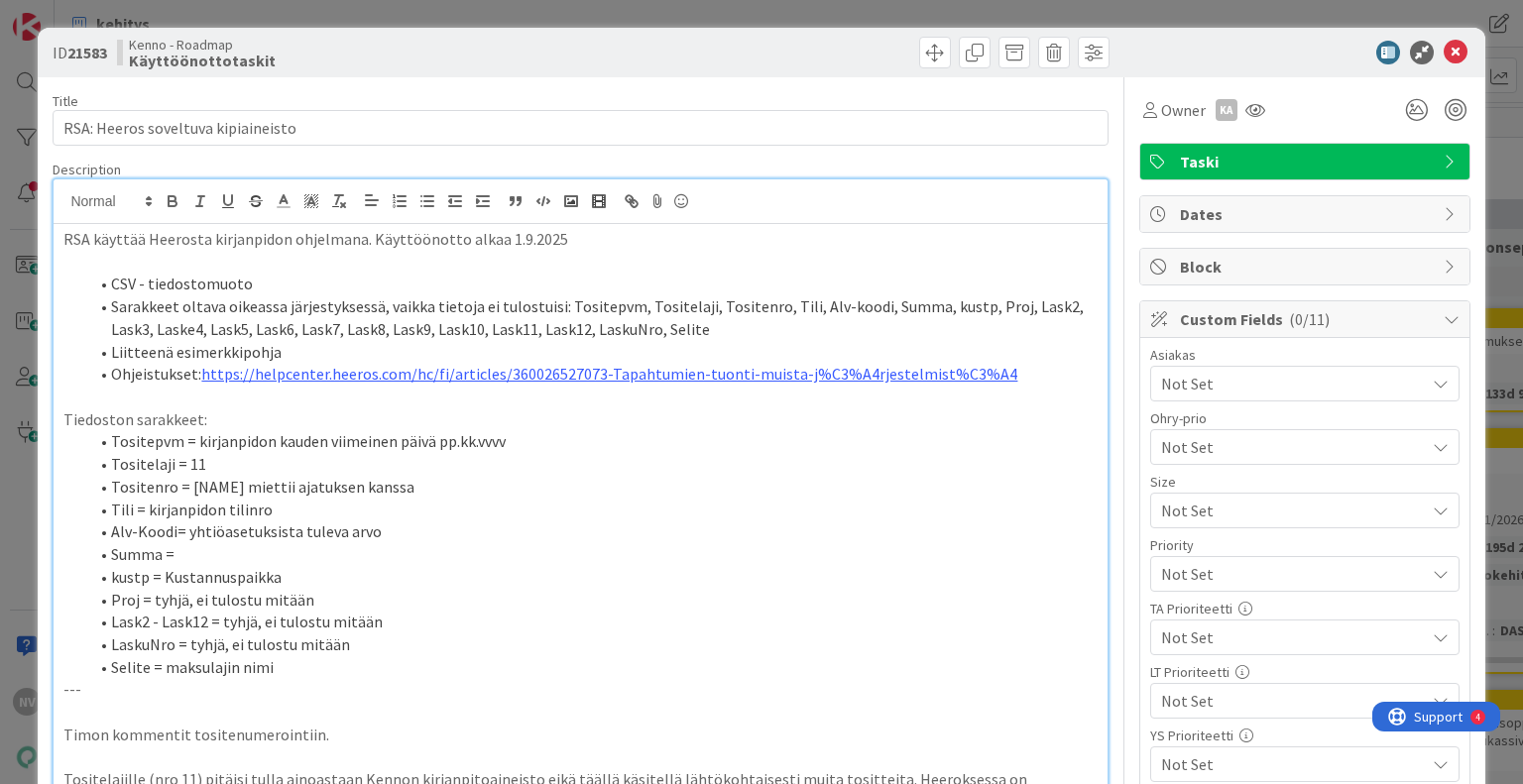 click on "Lask2 - Lask12 = tyhjä, ei tulostu mitään" at bounding box center (592, 621) 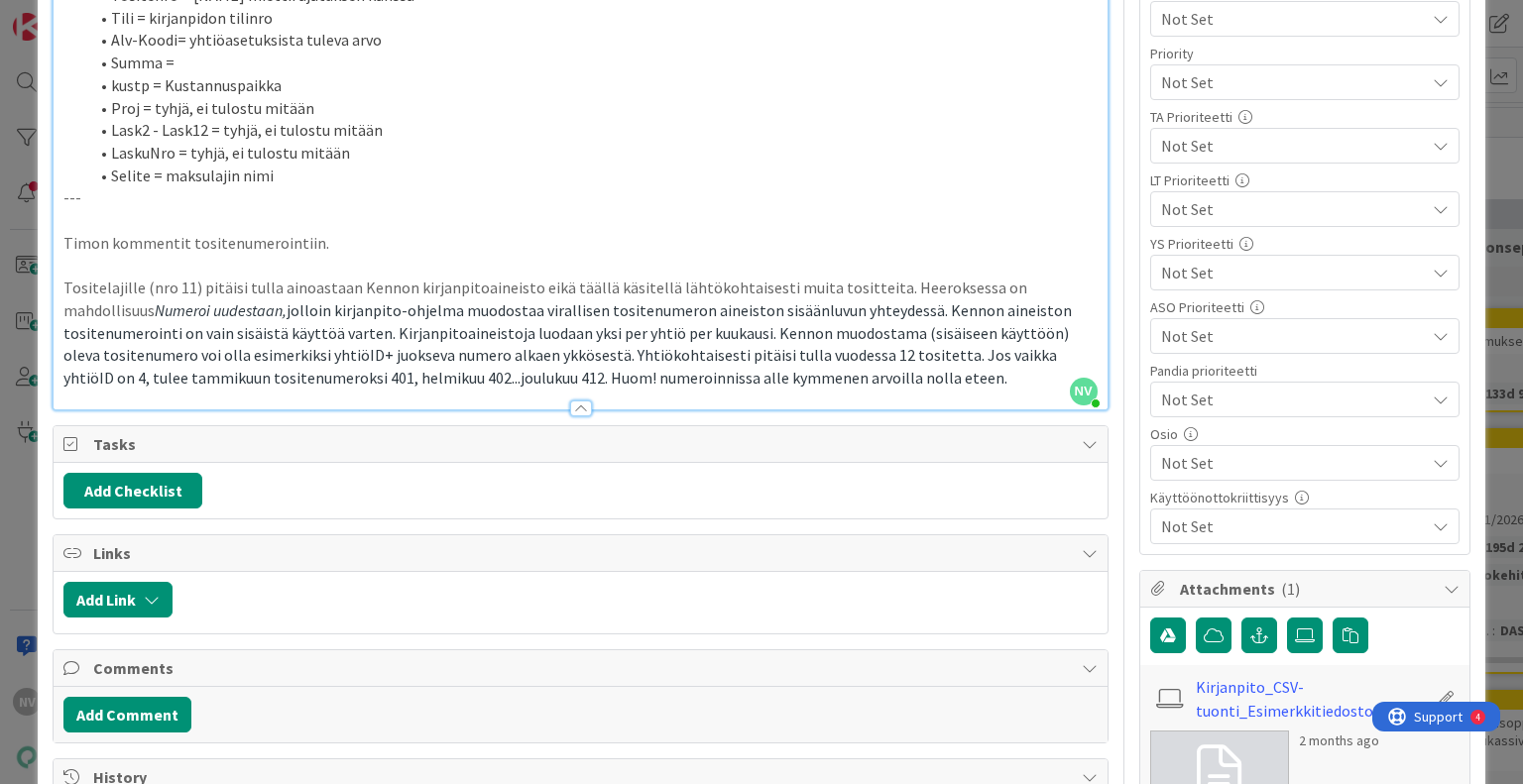 scroll, scrollTop: 509, scrollLeft: 0, axis: vertical 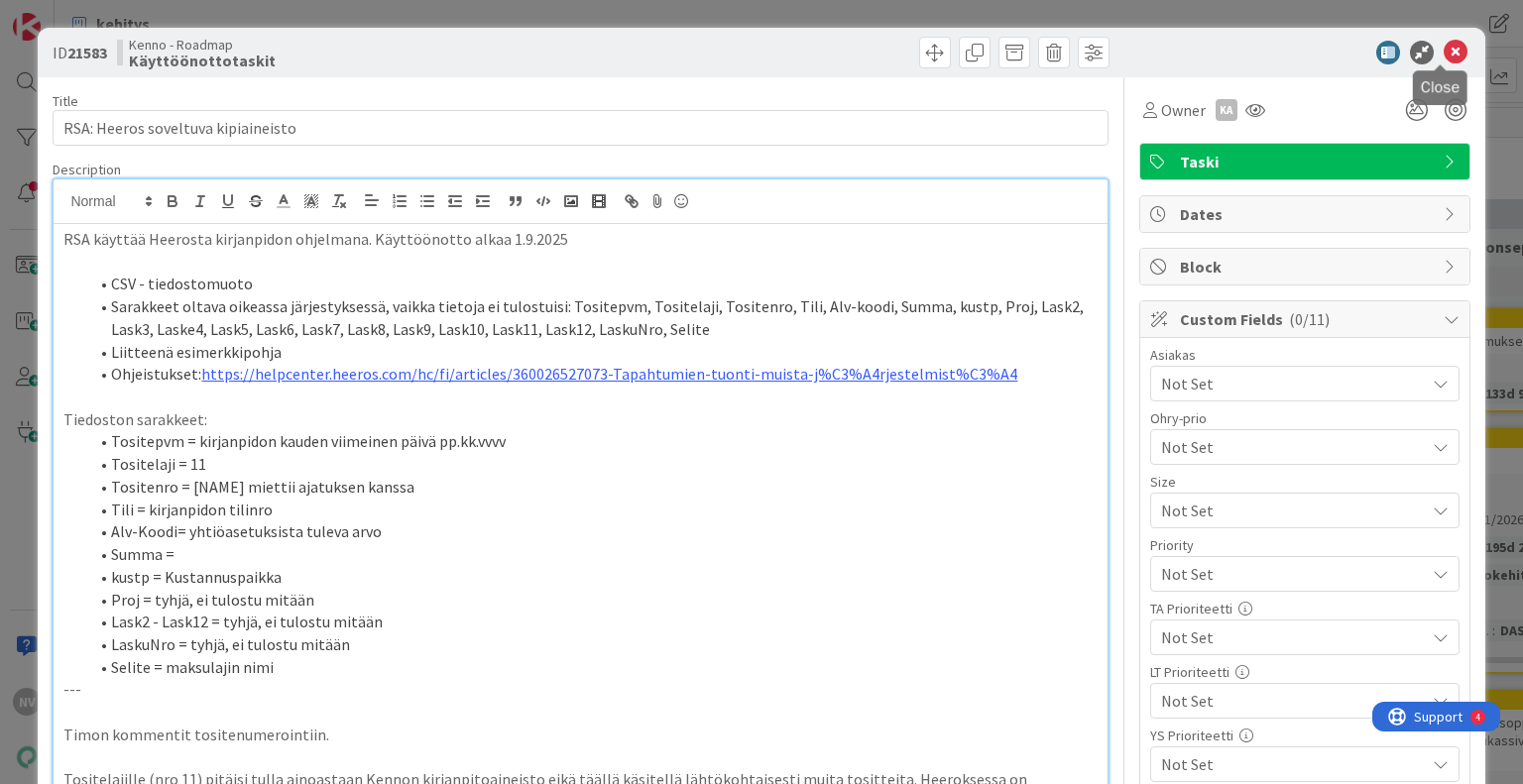 click at bounding box center [1456, 53] 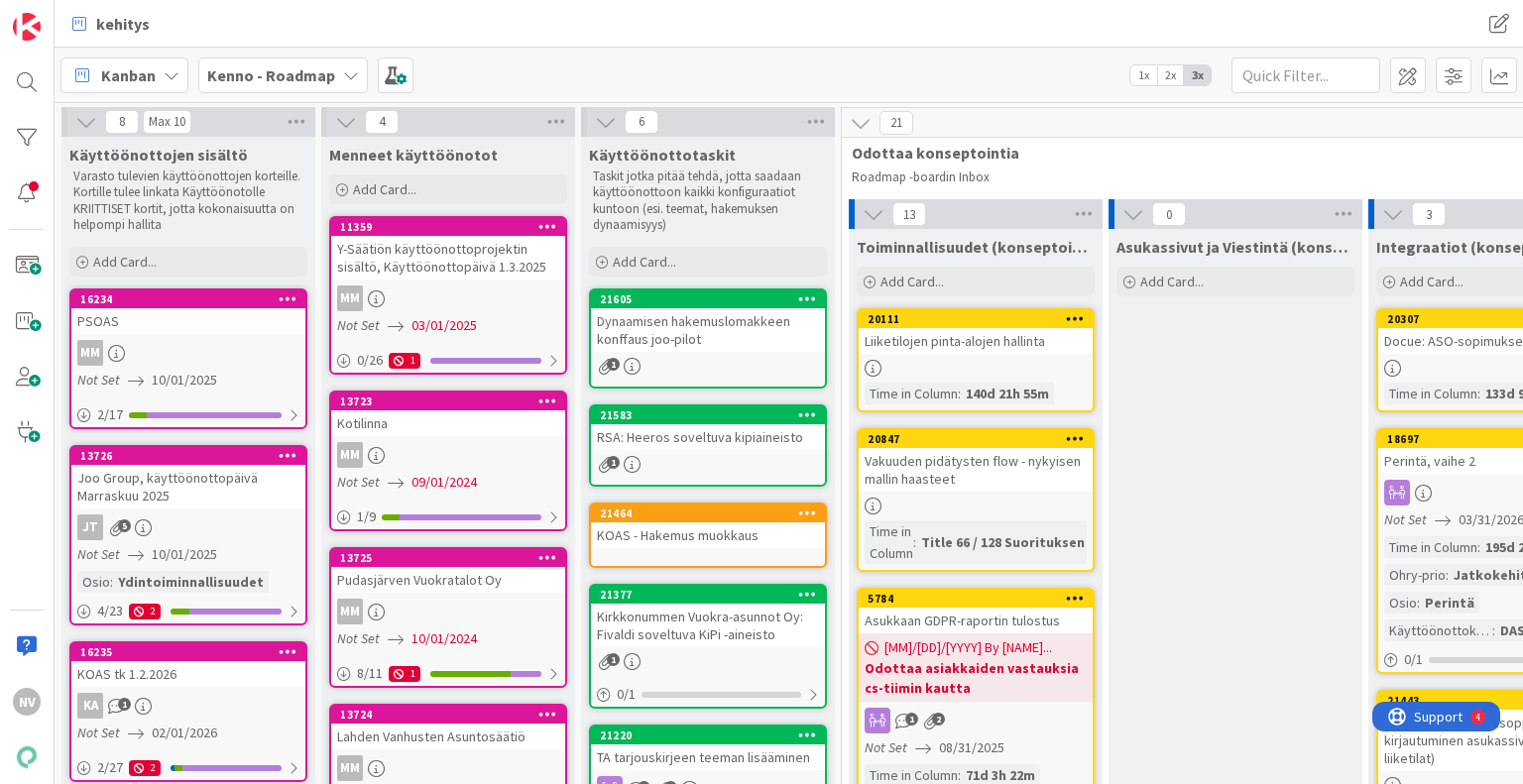 scroll, scrollTop: 0, scrollLeft: 0, axis: both 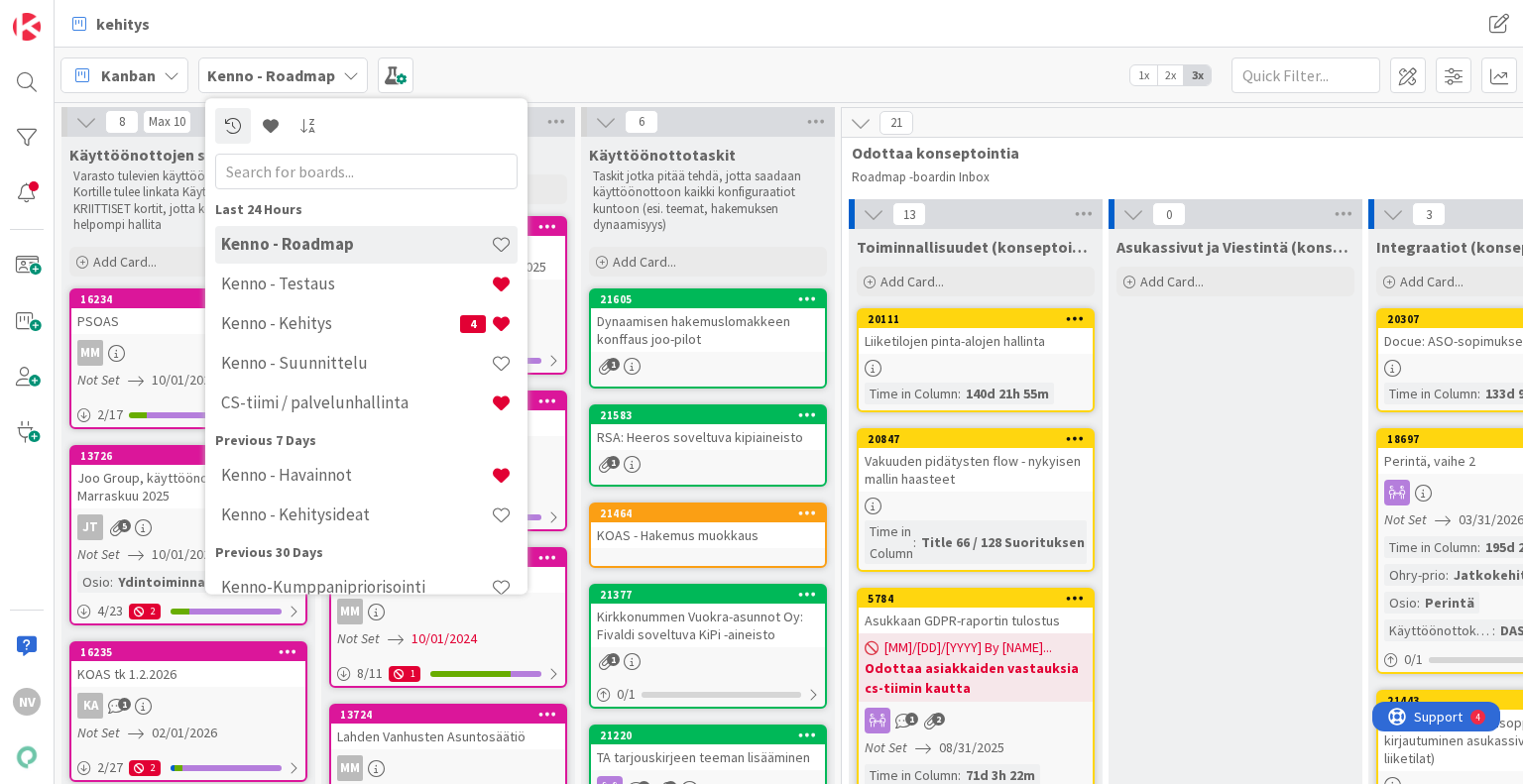 click on "kehitys" at bounding box center (436, 24) 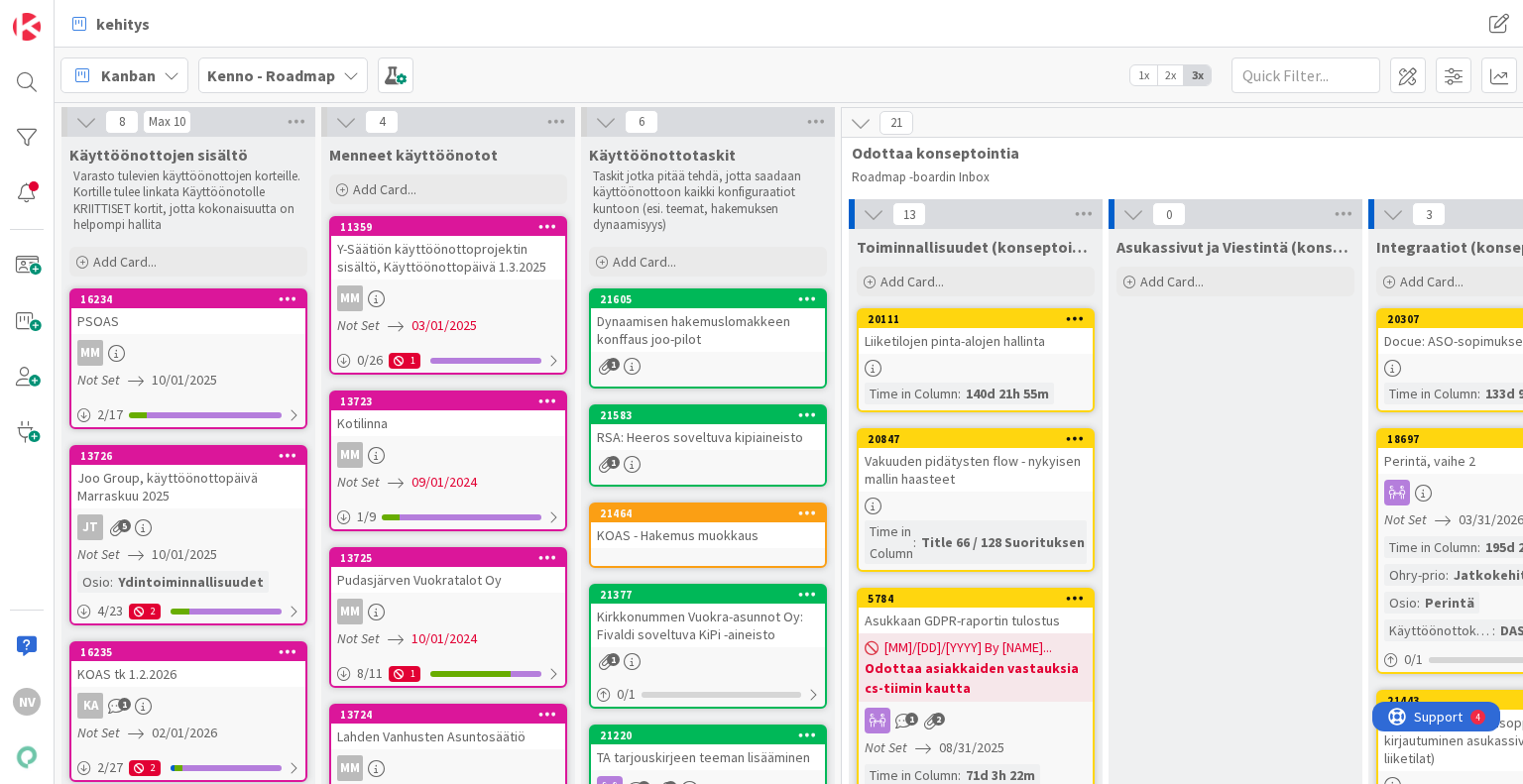 click on "RSA: Heeros soveltuva kipiaineisto" at bounding box center (708, 437) 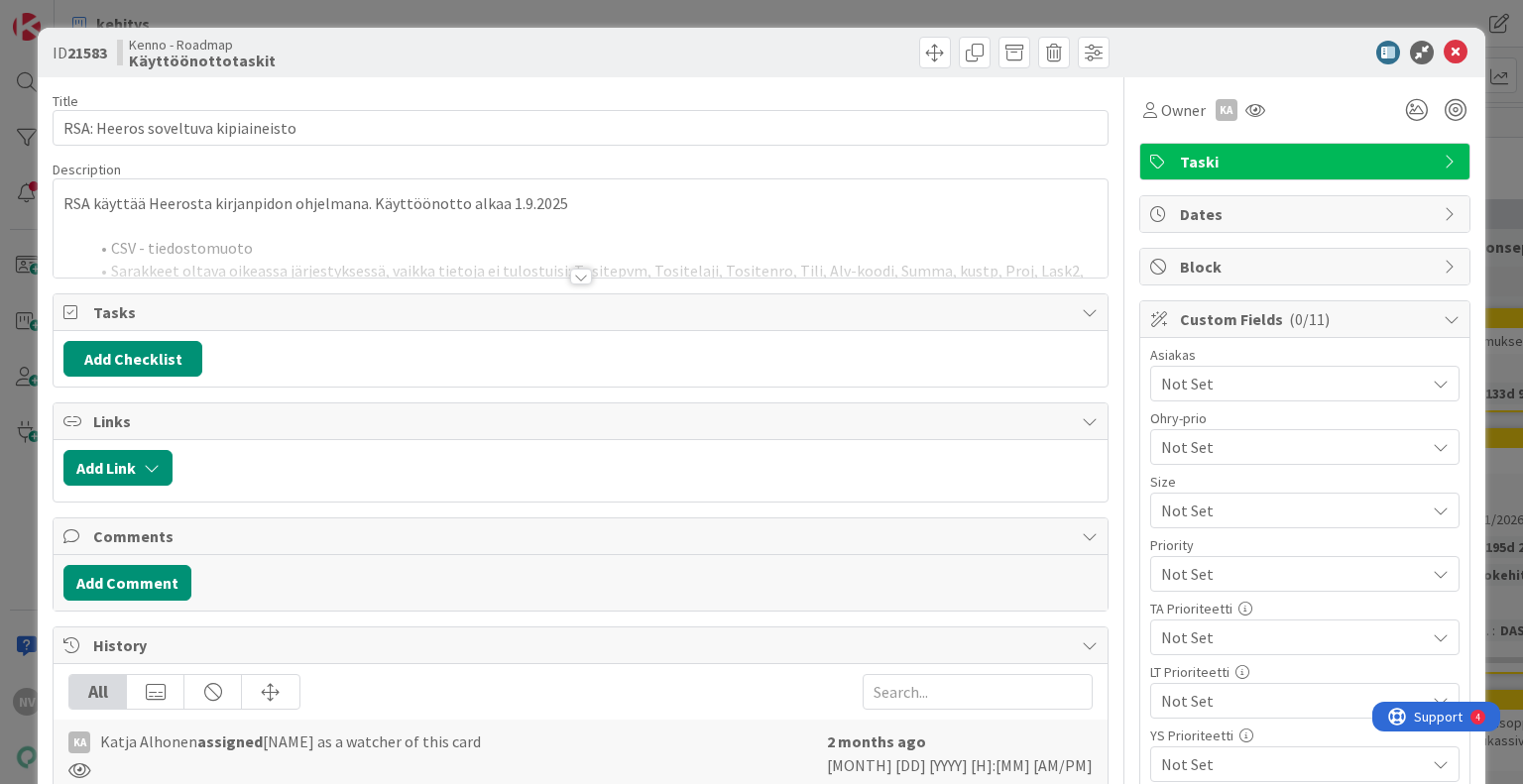 scroll, scrollTop: 0, scrollLeft: 0, axis: both 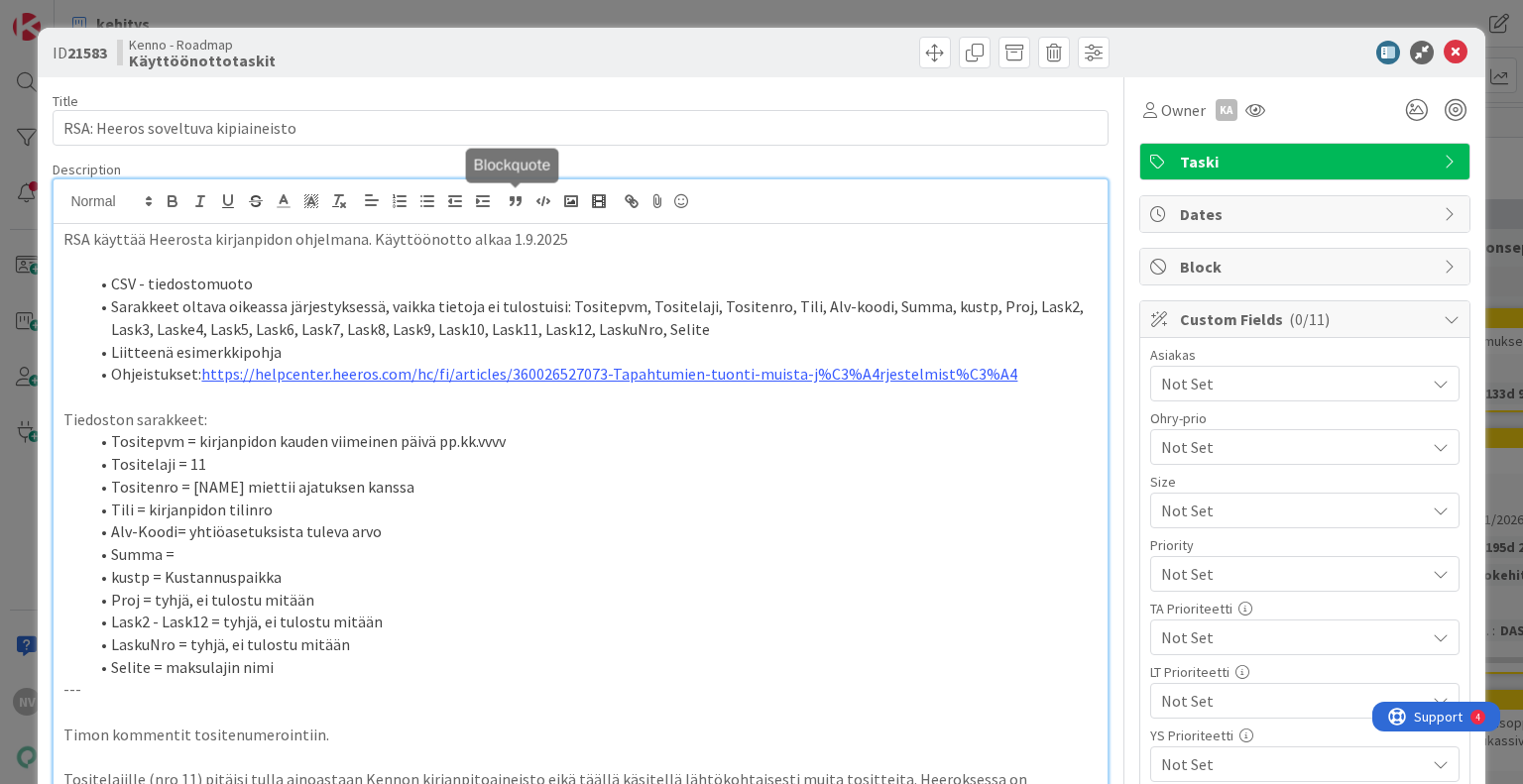 click on "RSA käyttää Heerosta kirjanpidon ohjelmana. Käyttöönotto alkaa 1.[DD].[YYYY] CSV - tiedostomuoto Sarakkeet oltava oikeassa järjestyksessä, vaikka tietoja ei tulostuisi: Tositepvm, Tositelaji, Tositenro, Tili, Alv-koodi, Summa, kustp, Proj, Lask2, Lask3, Laske4, Lask5, Lask6, Lask7, Lask8, Lask9, Lask10, Lask11, Lask12, LaskuNro, Selite Liitteenä esimerkkipohja Ohjeistukset:  https://helpcenter.heeros.com/hc/fi/articles/360026527073-Tapahtumien-tuonti-muista-j%C3%A4rjestelmist%C3%A4 Tiedoston sarakkeet: Tositepvm = kirjanpidon kauden viimeinen päivä [DD].[MM].[YYYY] Tositelaji = 11 Tositenro = [NAME] miettii ajatuksen kanssa Tili = kirjanpidon tilinro Alv-Koodi= yhtiöasetuksista tuleva arvo Summa = kustp = Kustannuspaikka Proj = tyhjä, ei tulostu mitään Lask2 - Lask12 = tyhjä, ei tulostu mitään LaskuNro = tyhjä, ei tulostu mitään Selite = maksulajin nimi --- [NAME] kommentit tositenumerointiin. Numeroi uudestaan," at bounding box center (580, 540) 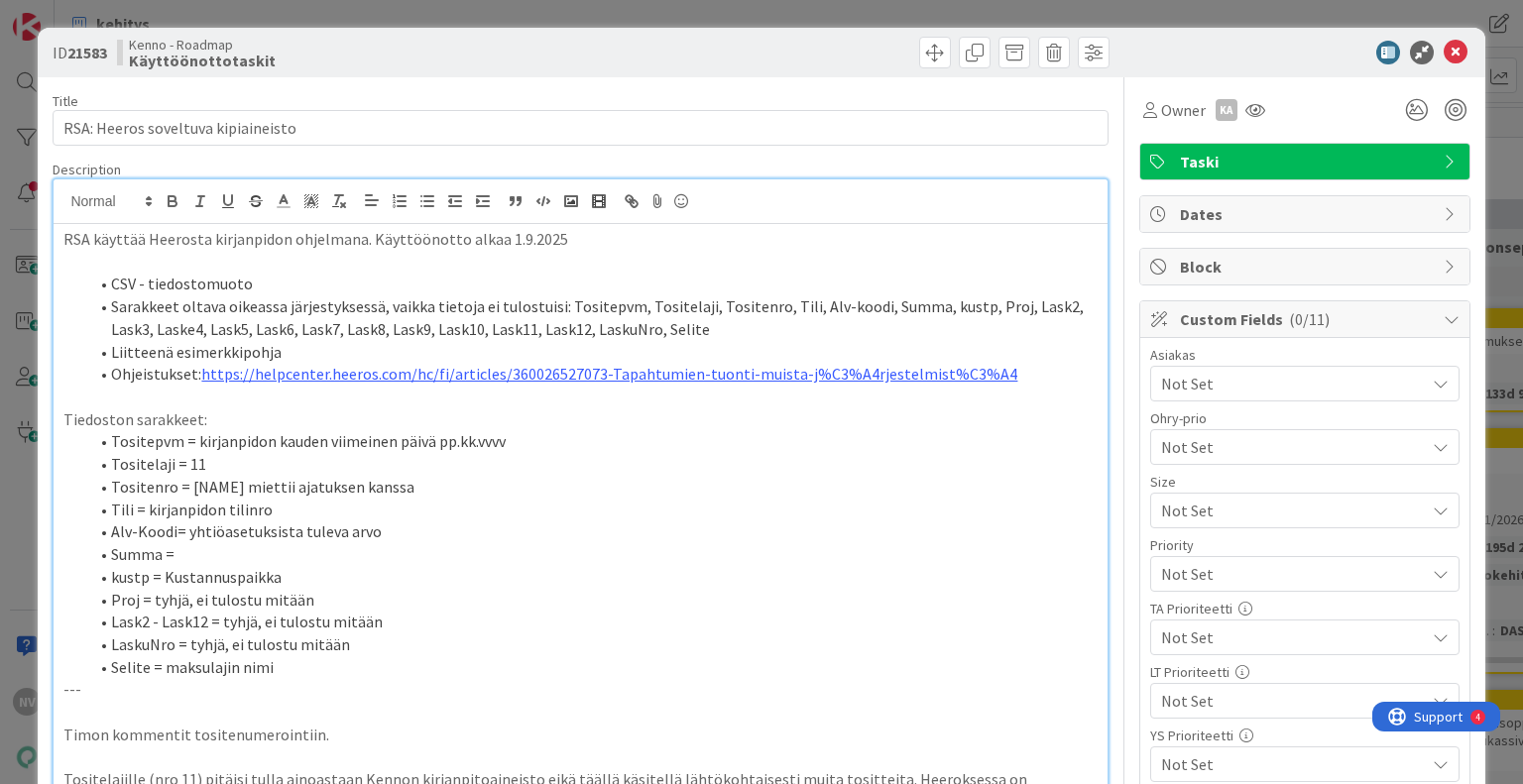 type 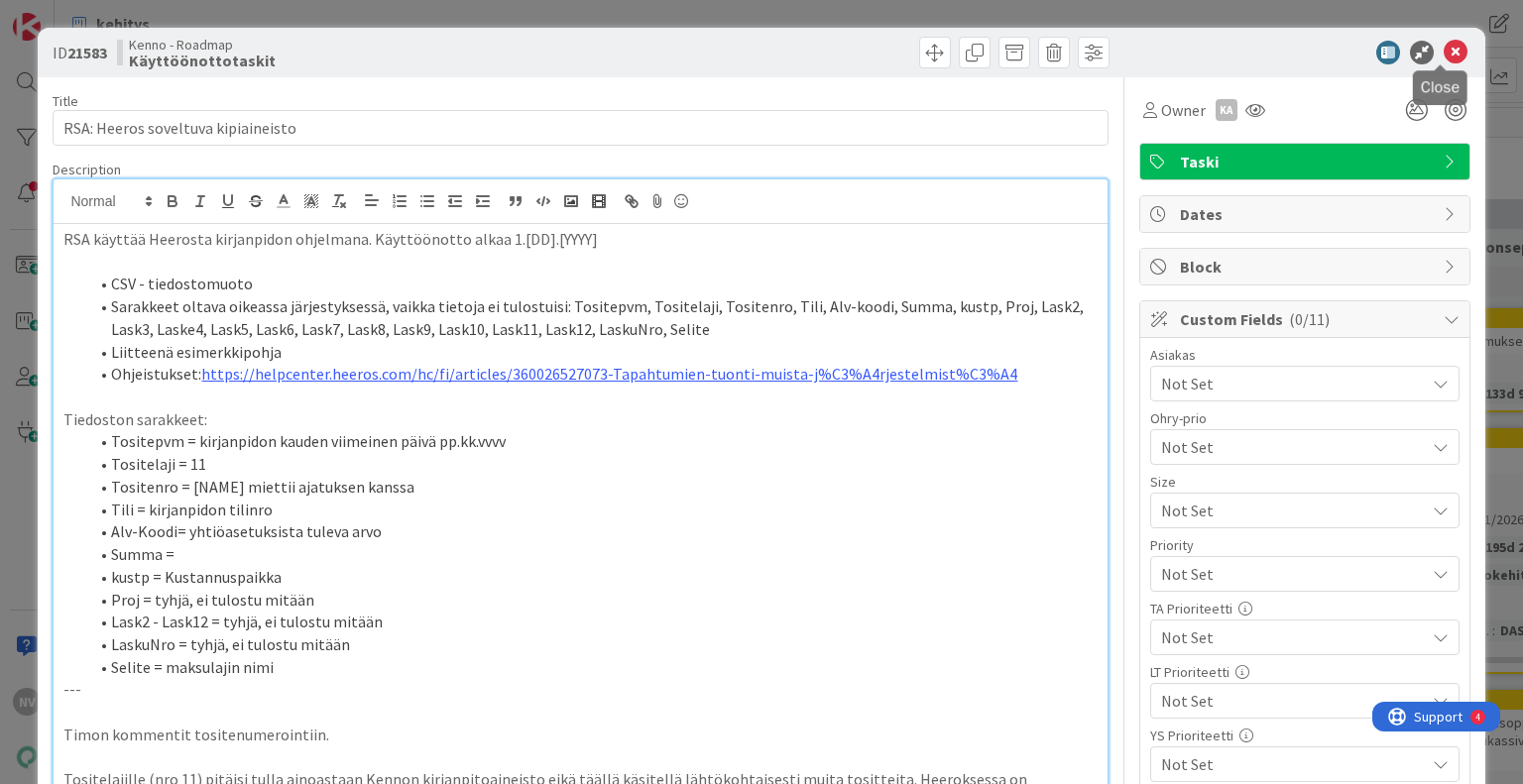 click at bounding box center [1456, 53] 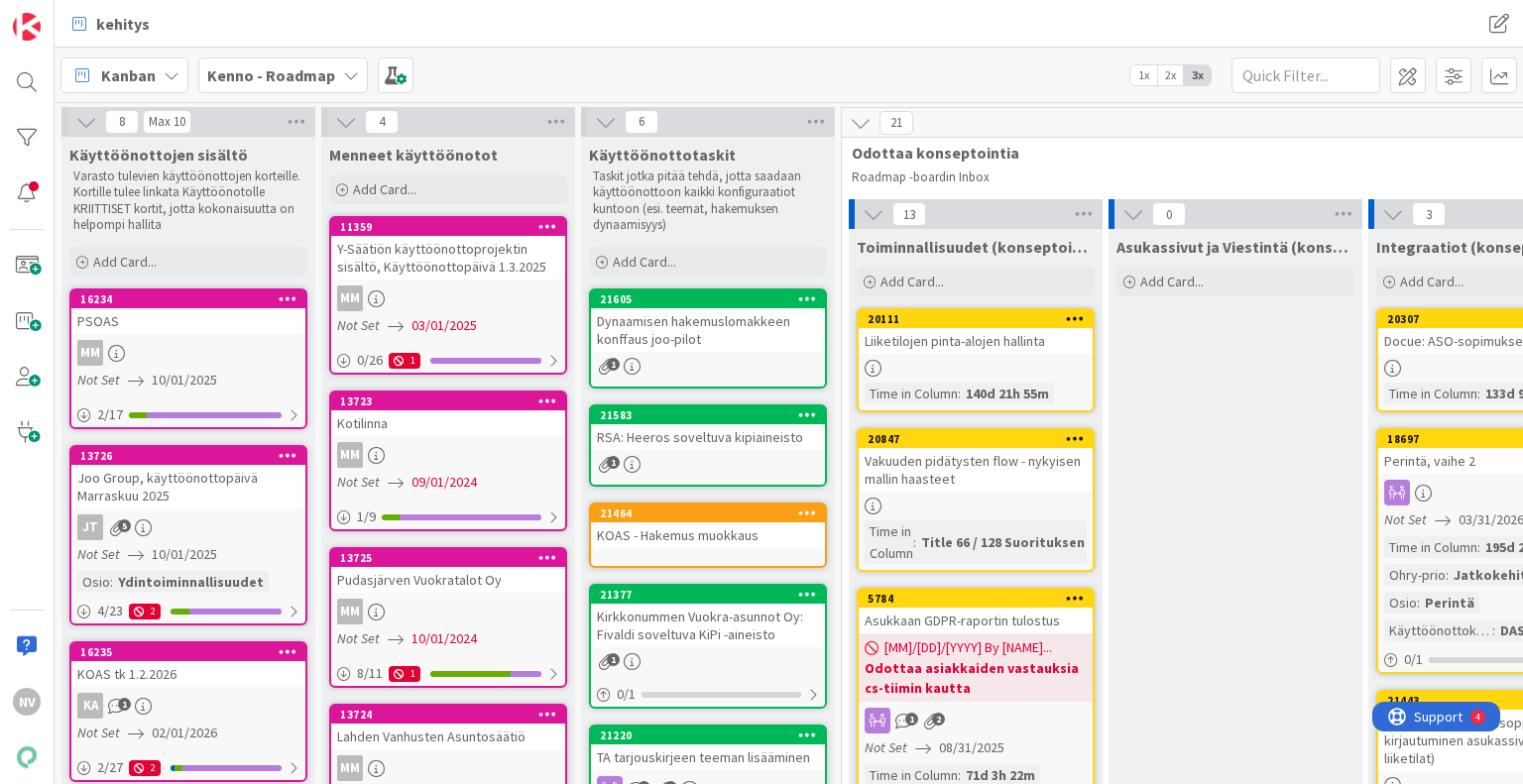 scroll, scrollTop: 0, scrollLeft: 0, axis: both 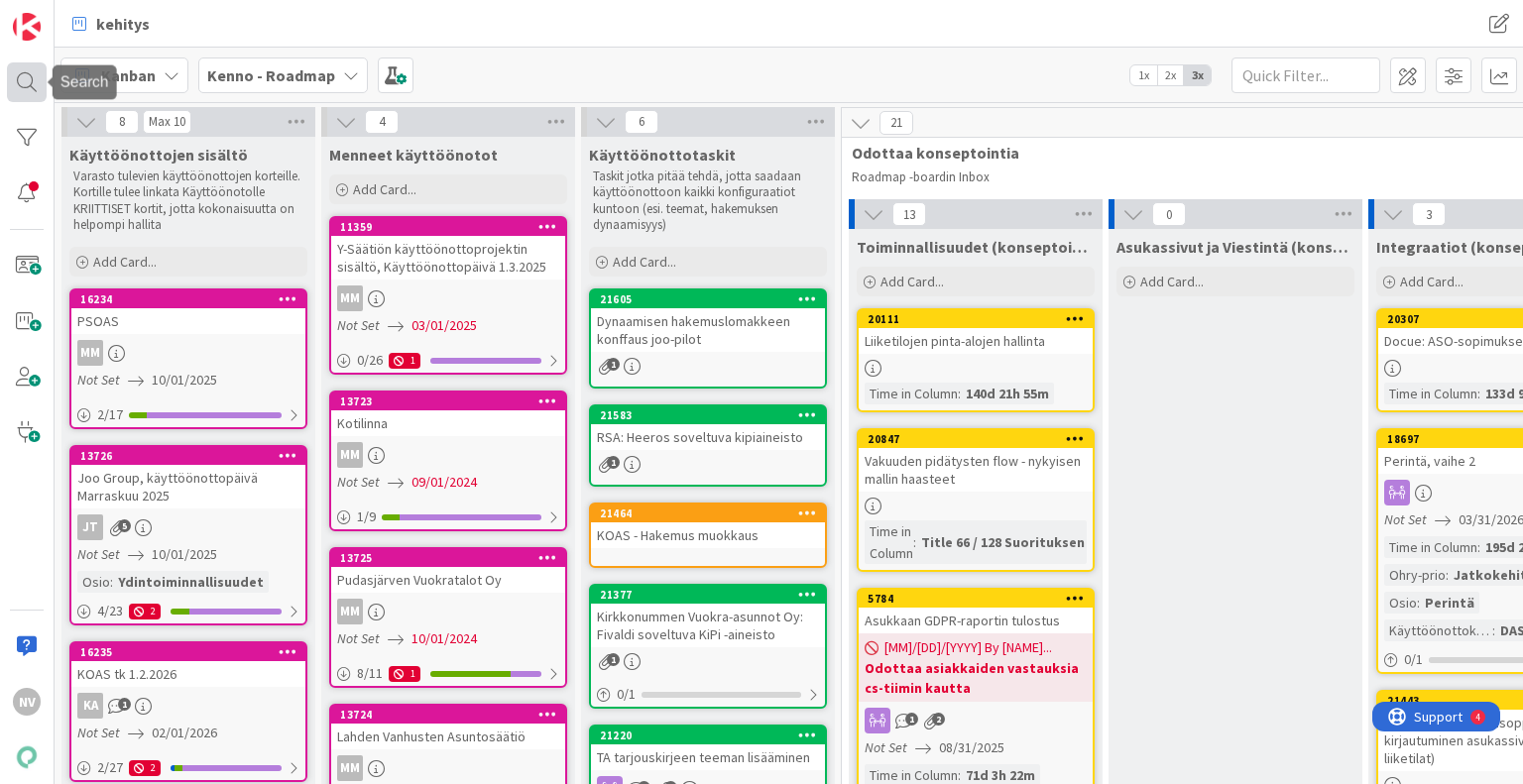 click at bounding box center [27, 82] 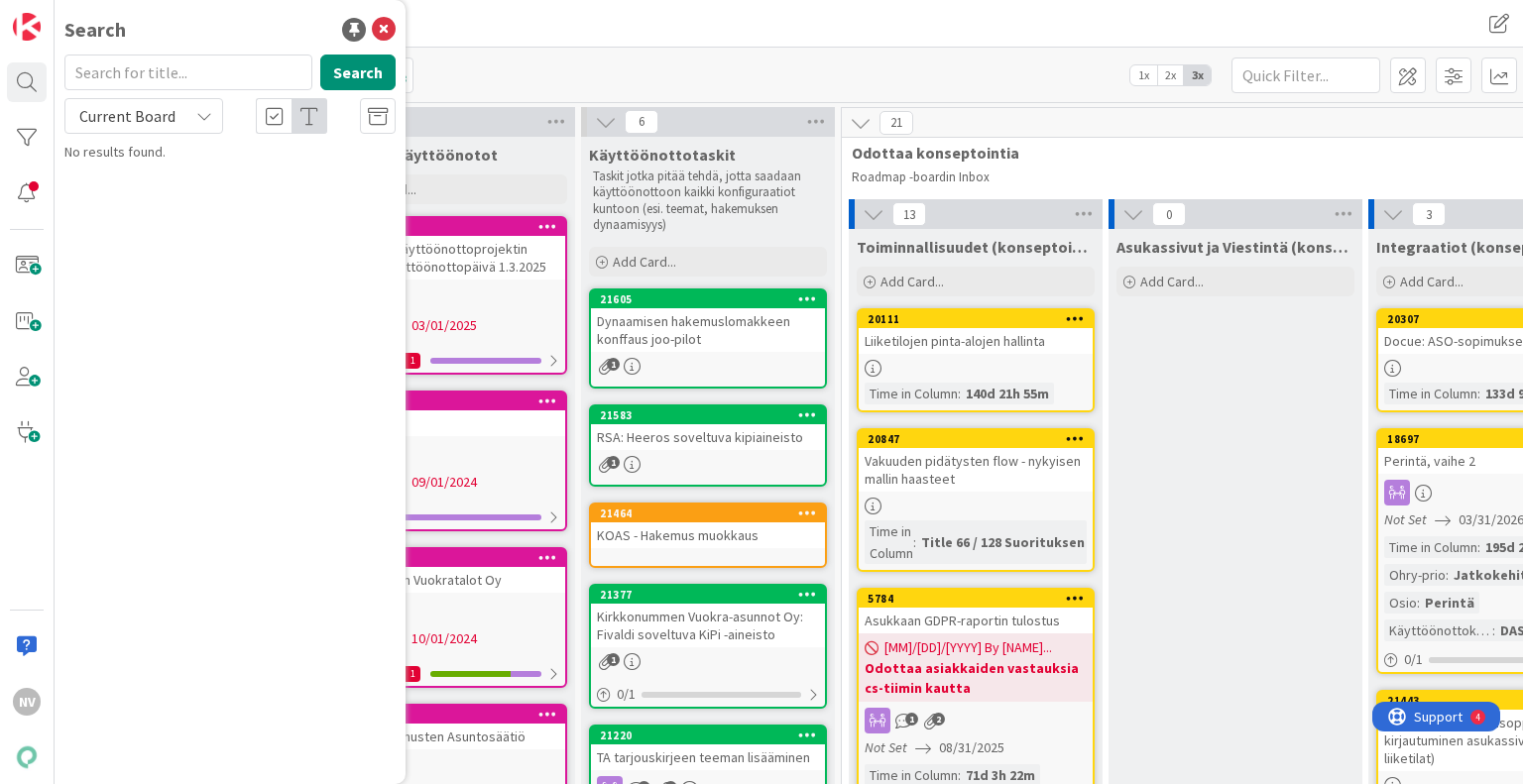 click at bounding box center [188, 72] 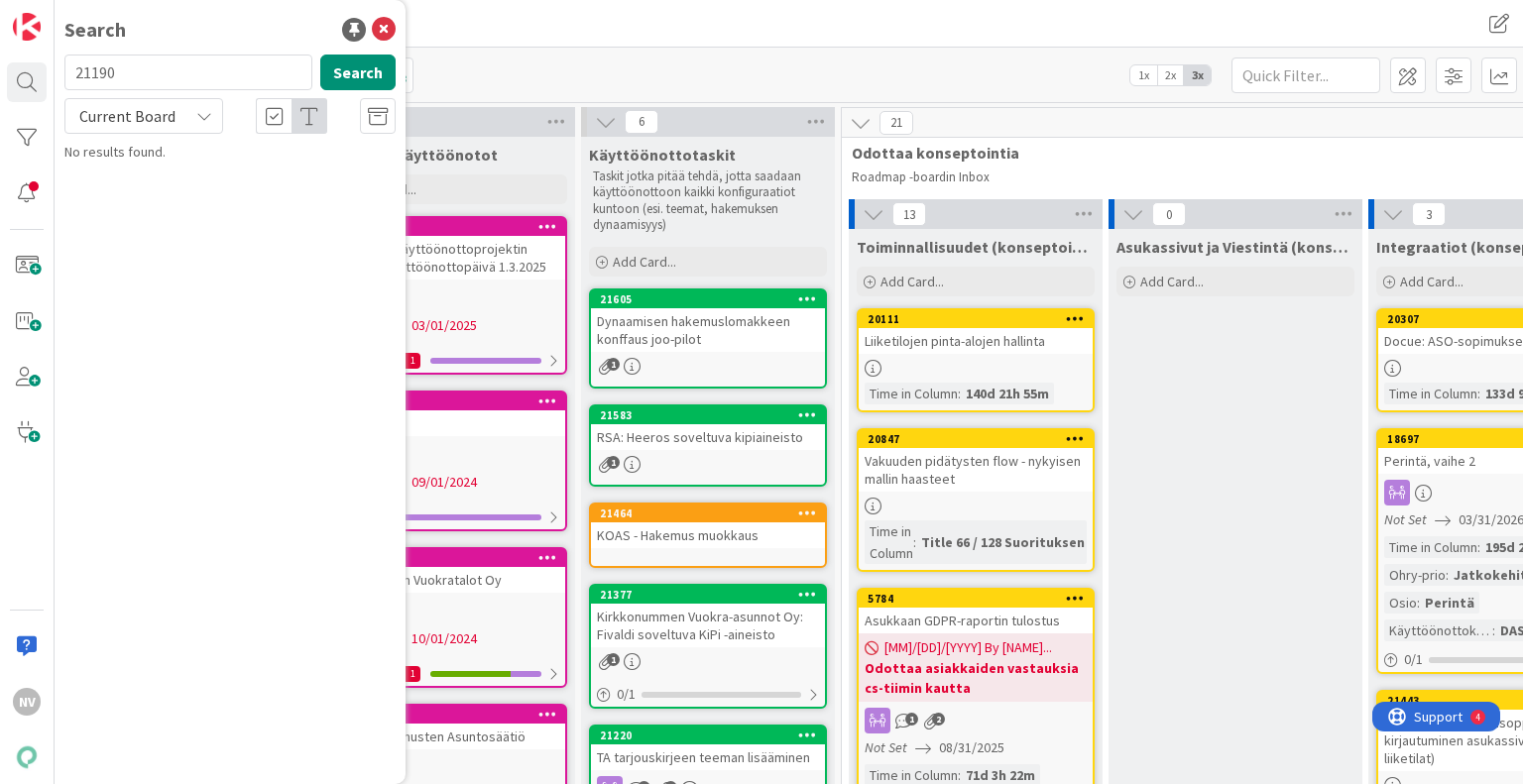 type on "21190" 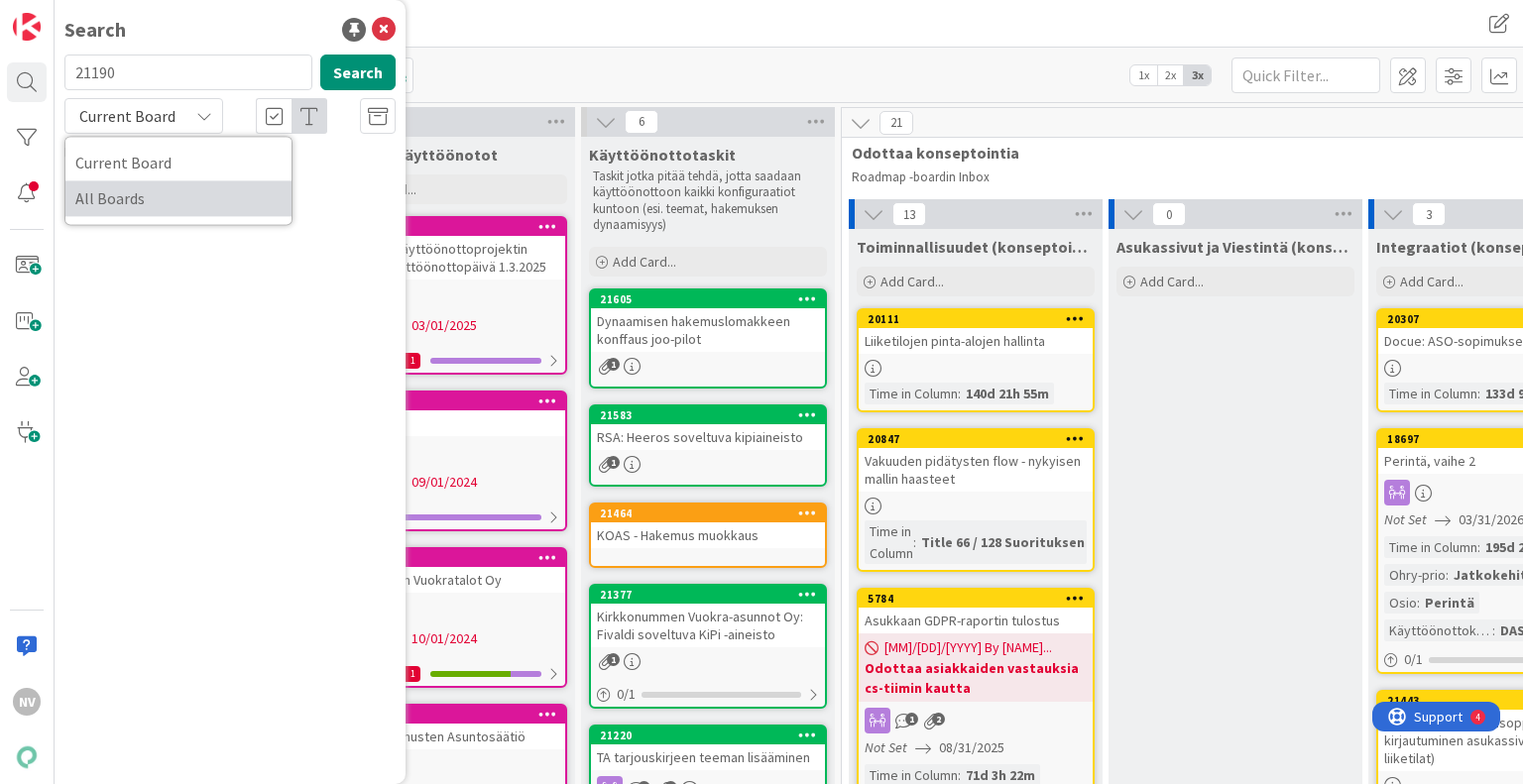 click on "All Boards" at bounding box center (178, 198) 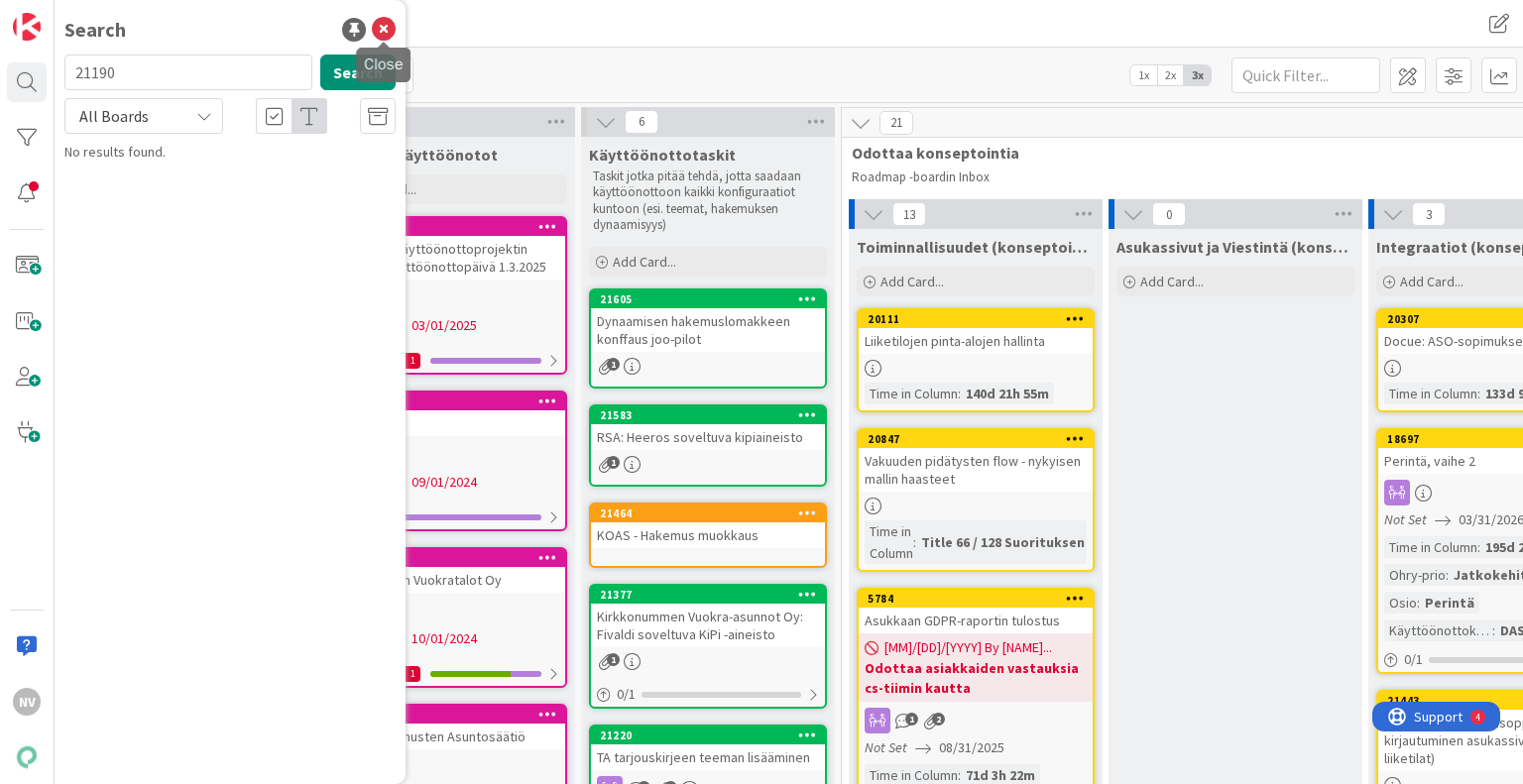 click at bounding box center [384, 30] 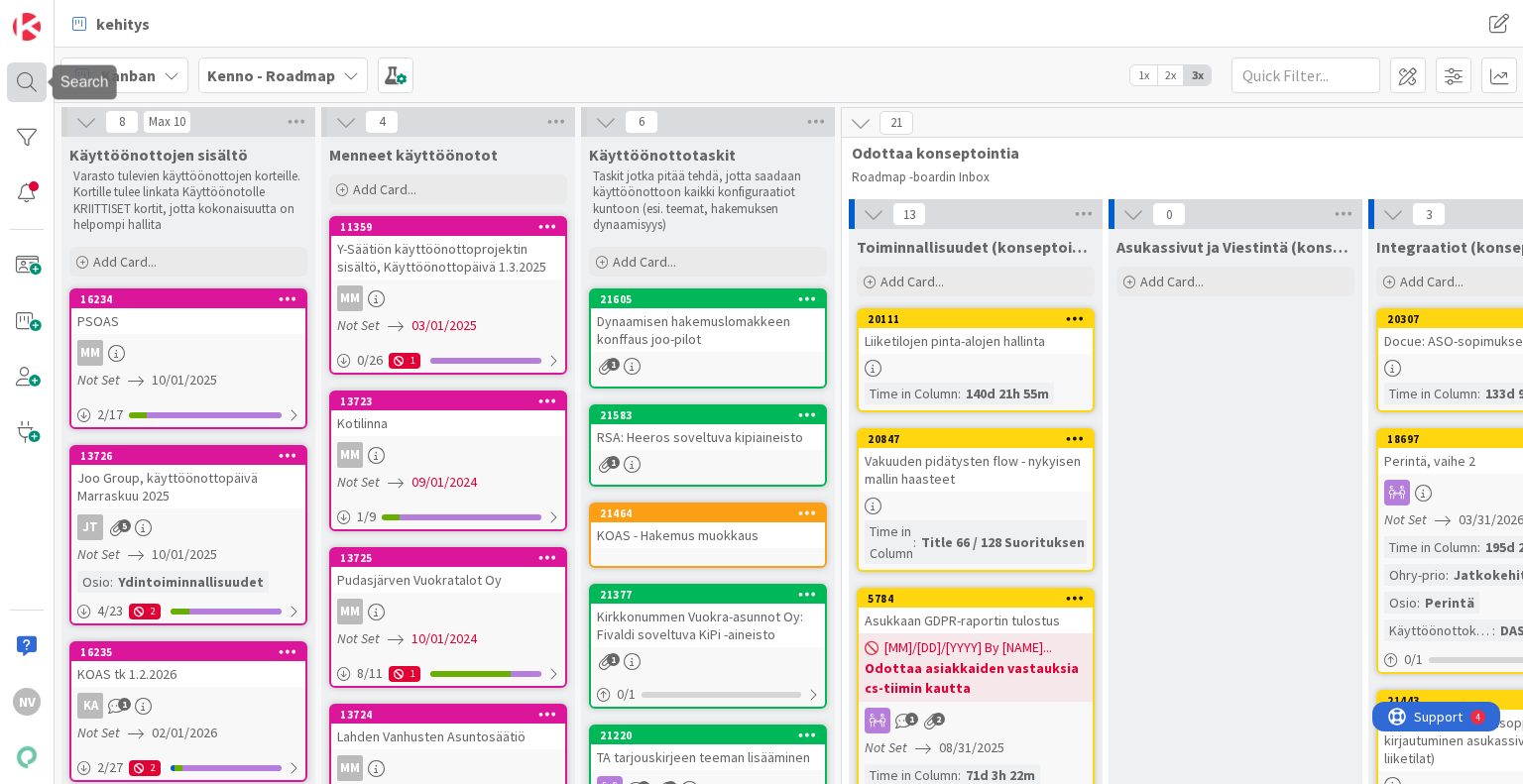 click at bounding box center (27, 82) 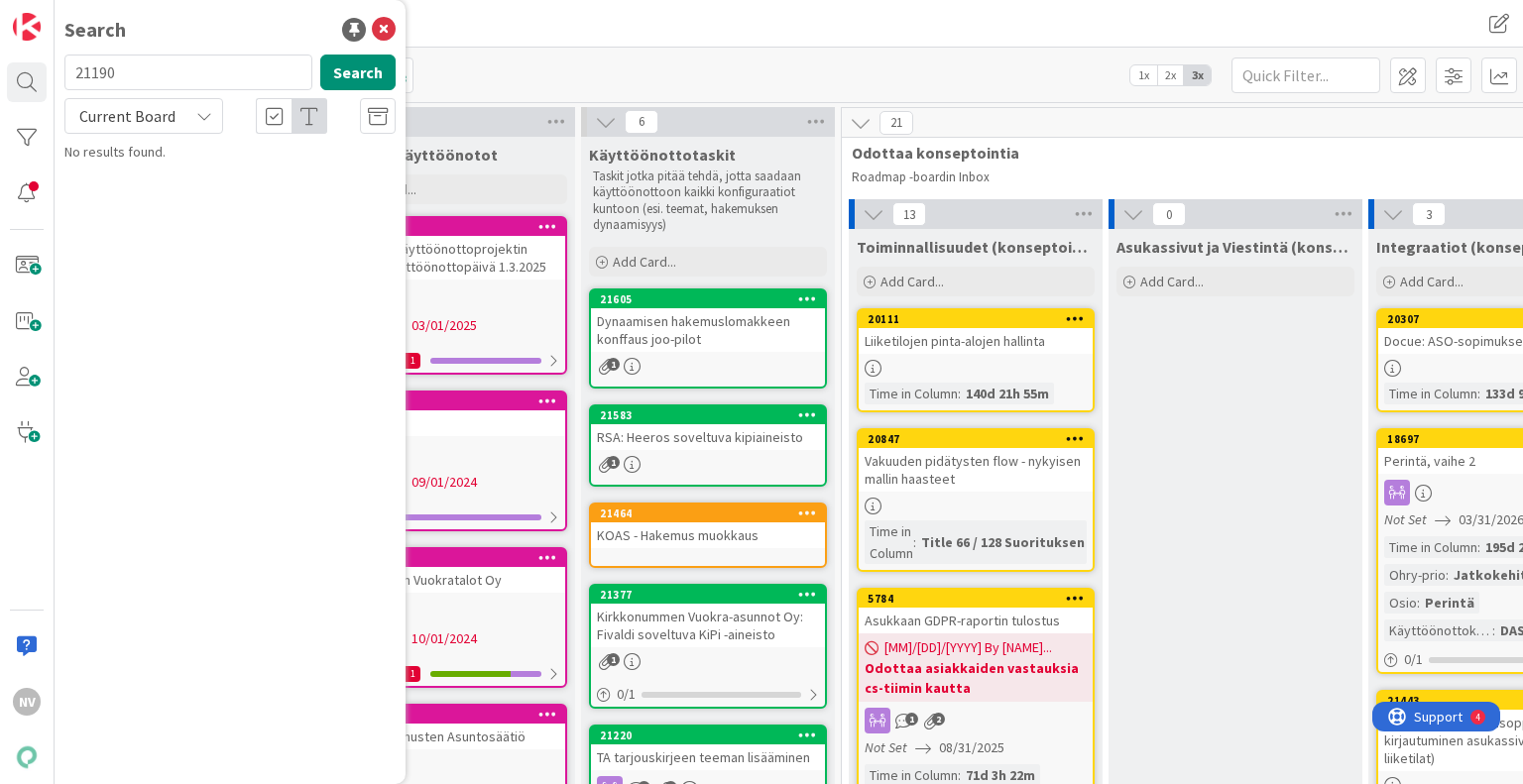 click on "21190" at bounding box center (188, 72) 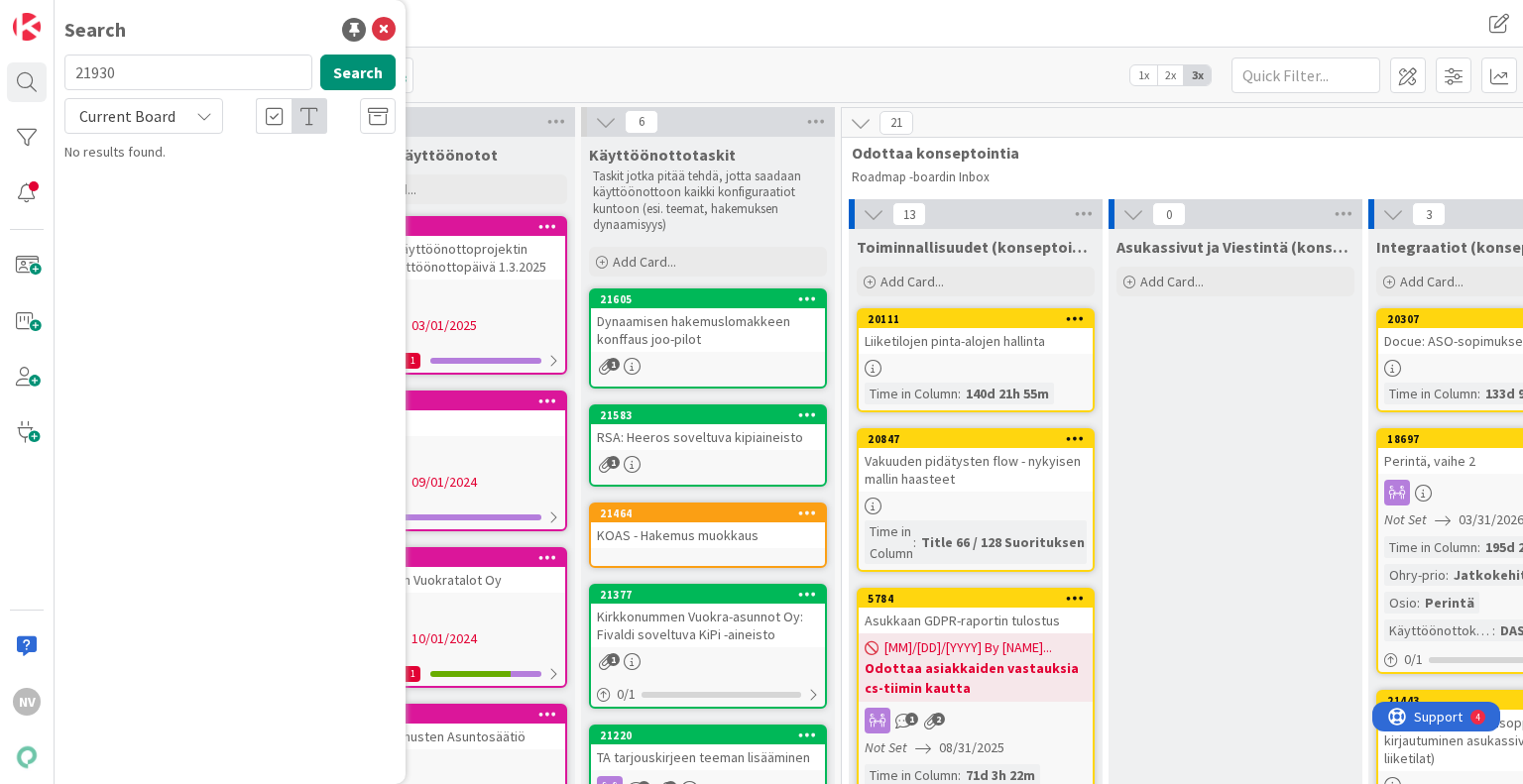 type on "21930" 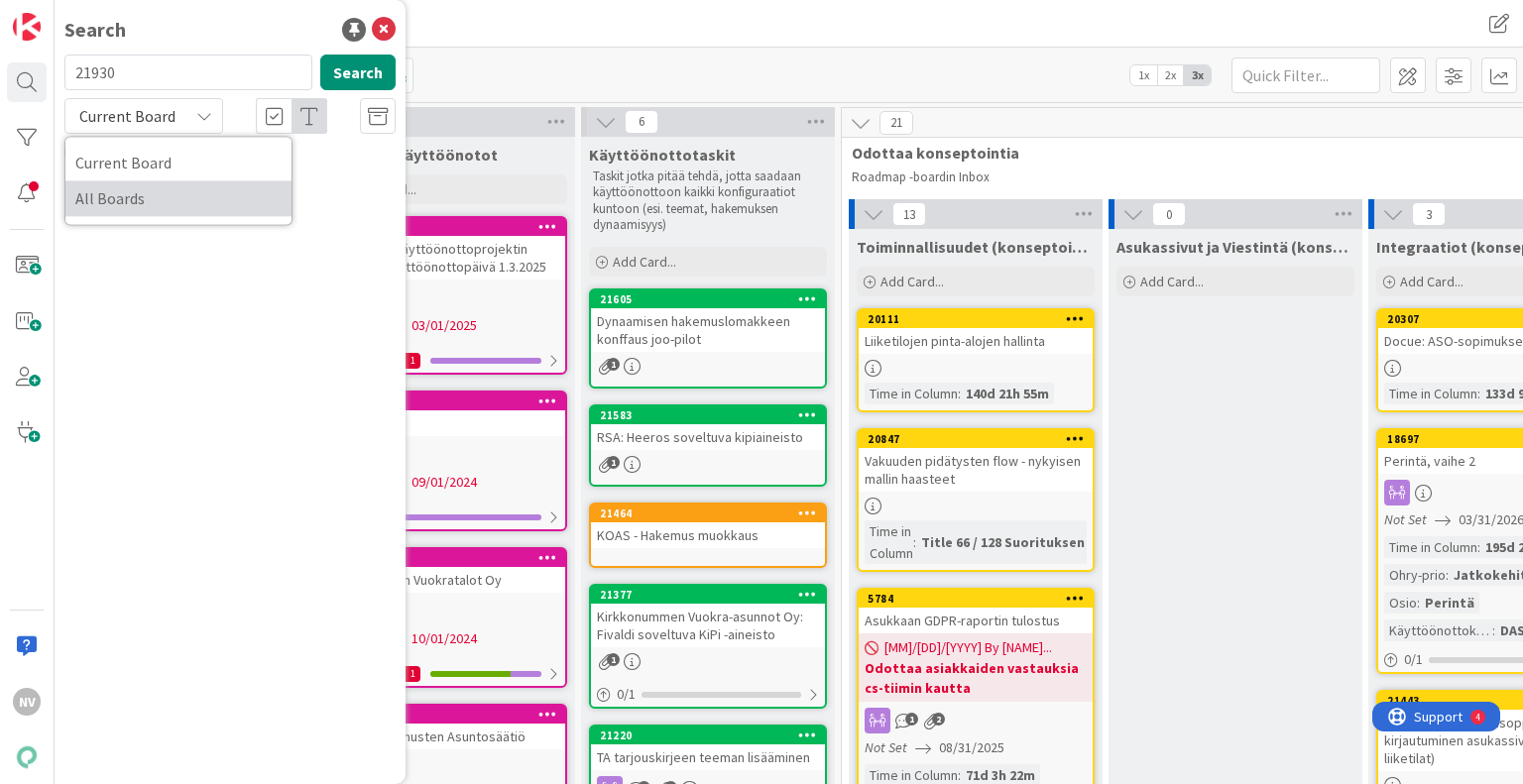 click on "All Boards" at bounding box center (178, 198) 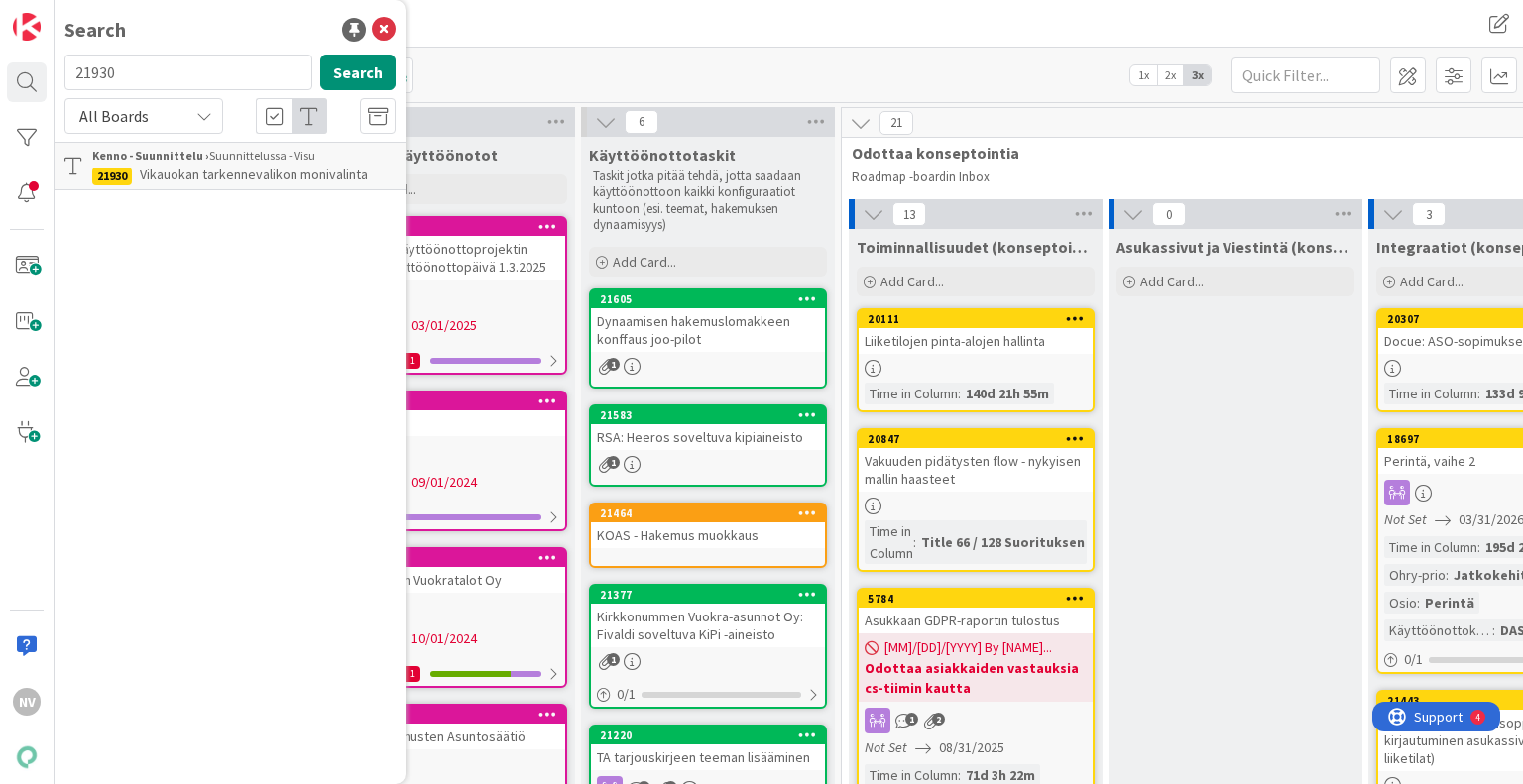 click on "Vikauokan tarkennevalikon monivalinta" at bounding box center (254, 174) 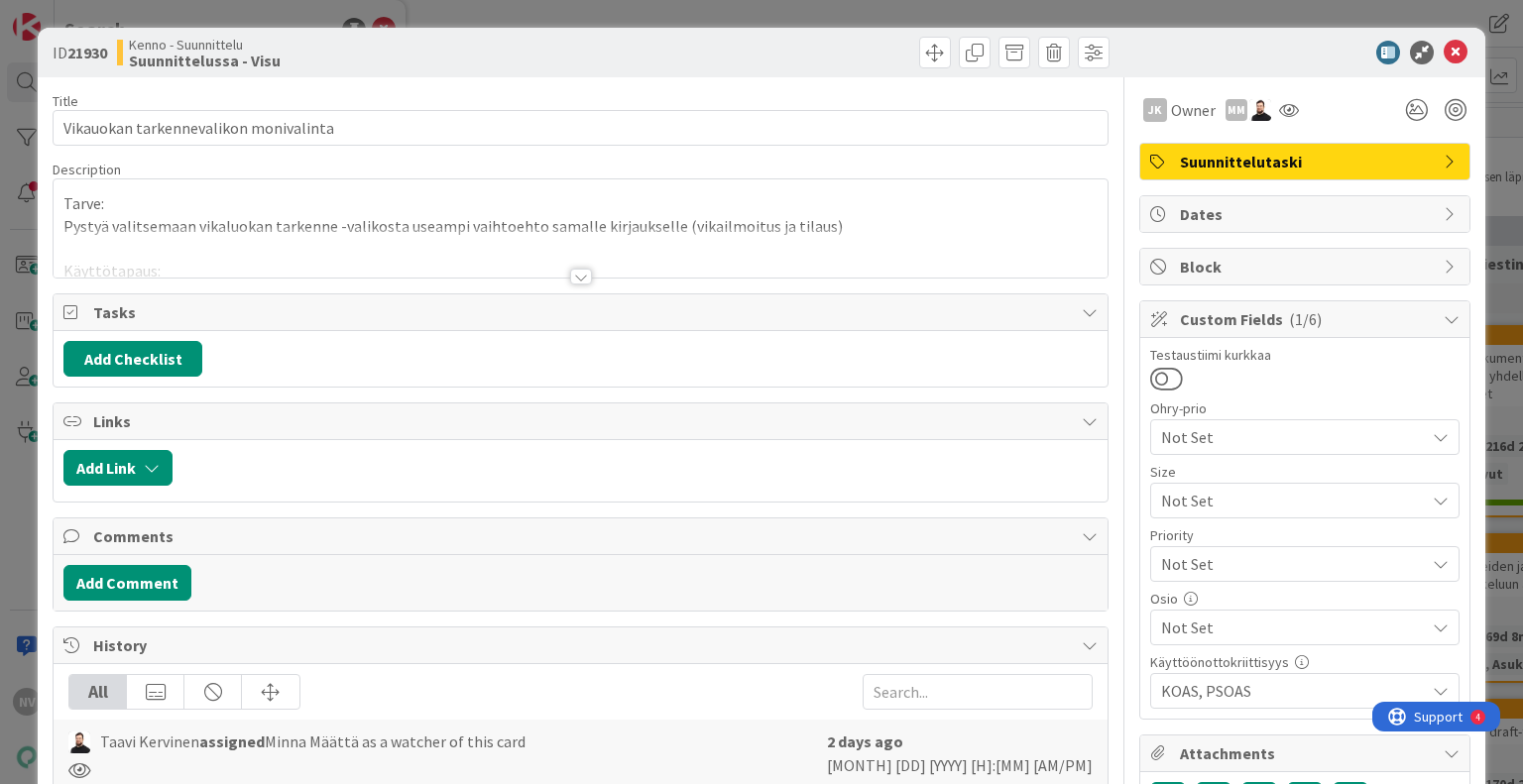scroll, scrollTop: 0, scrollLeft: 0, axis: both 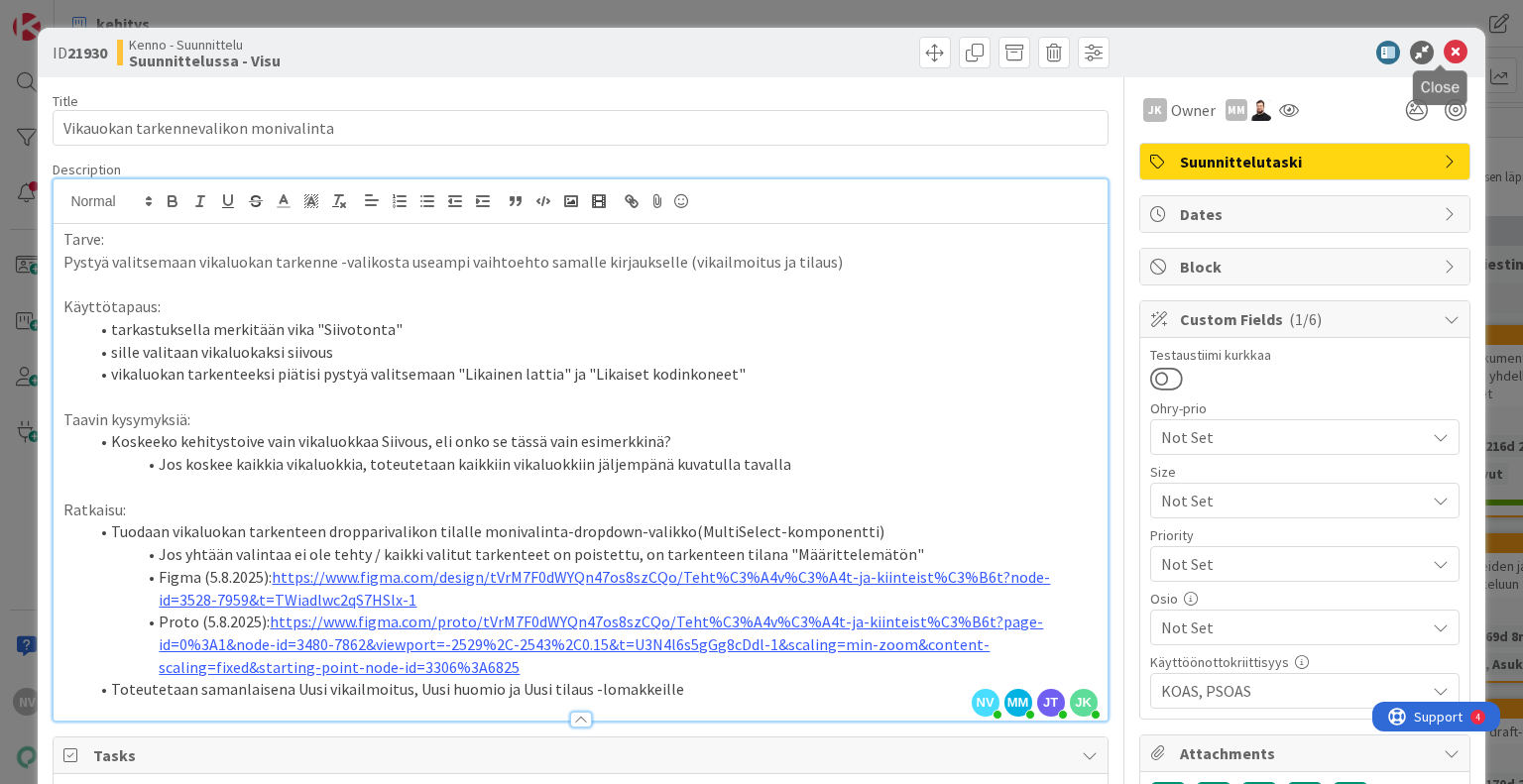 click at bounding box center (1456, 53) 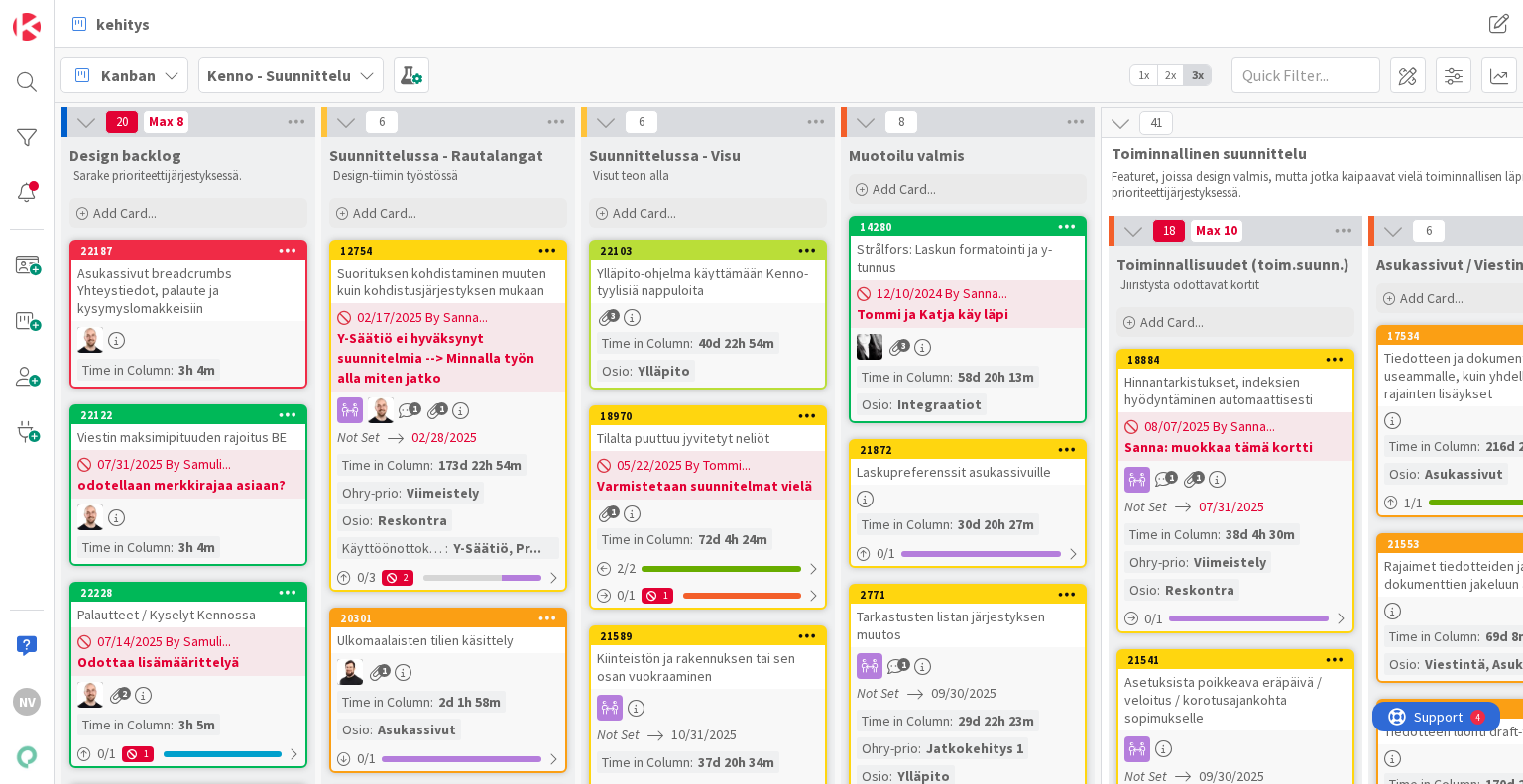 scroll, scrollTop: 0, scrollLeft: 0, axis: both 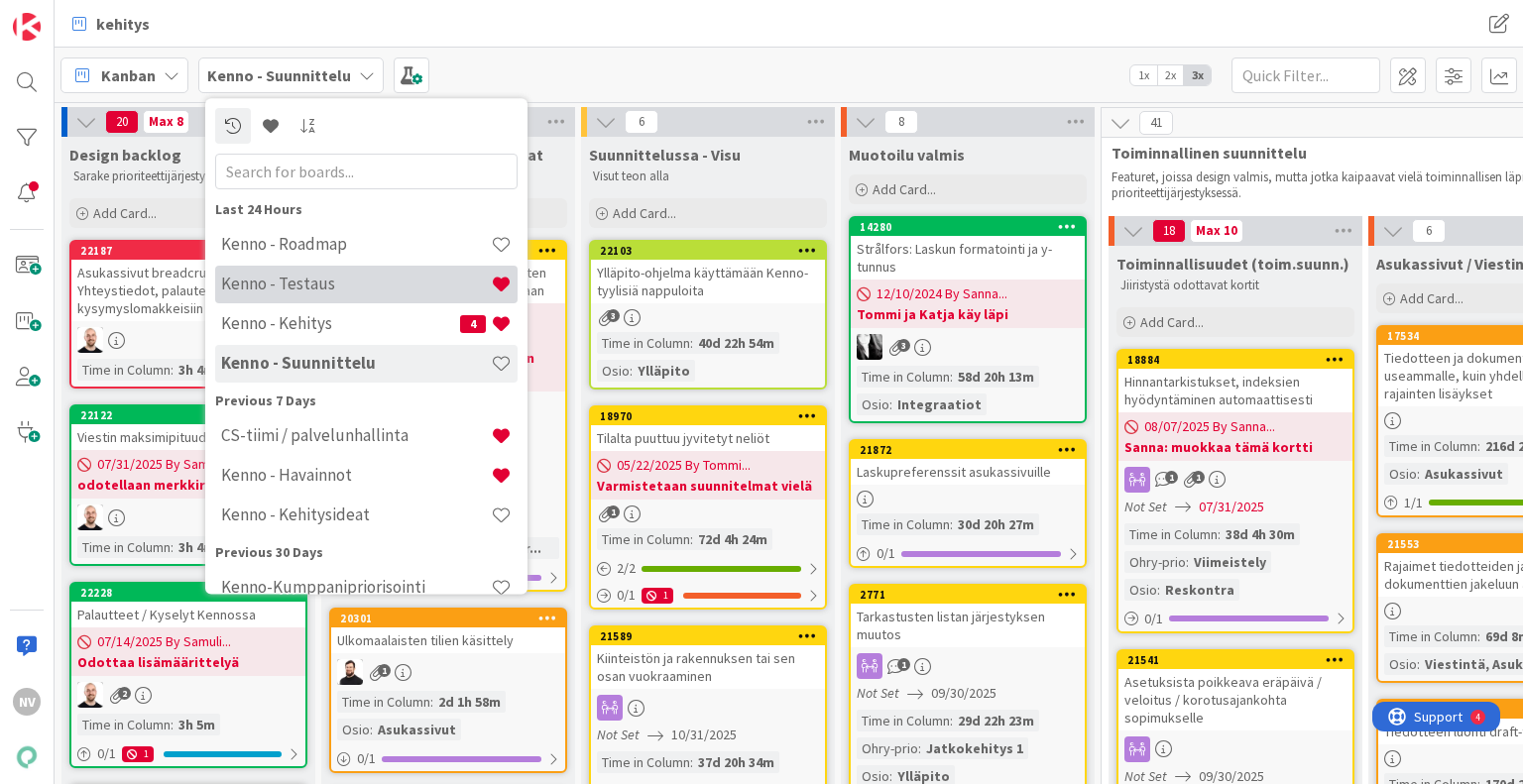 click on "Kenno - Testaus" at bounding box center (356, 284) 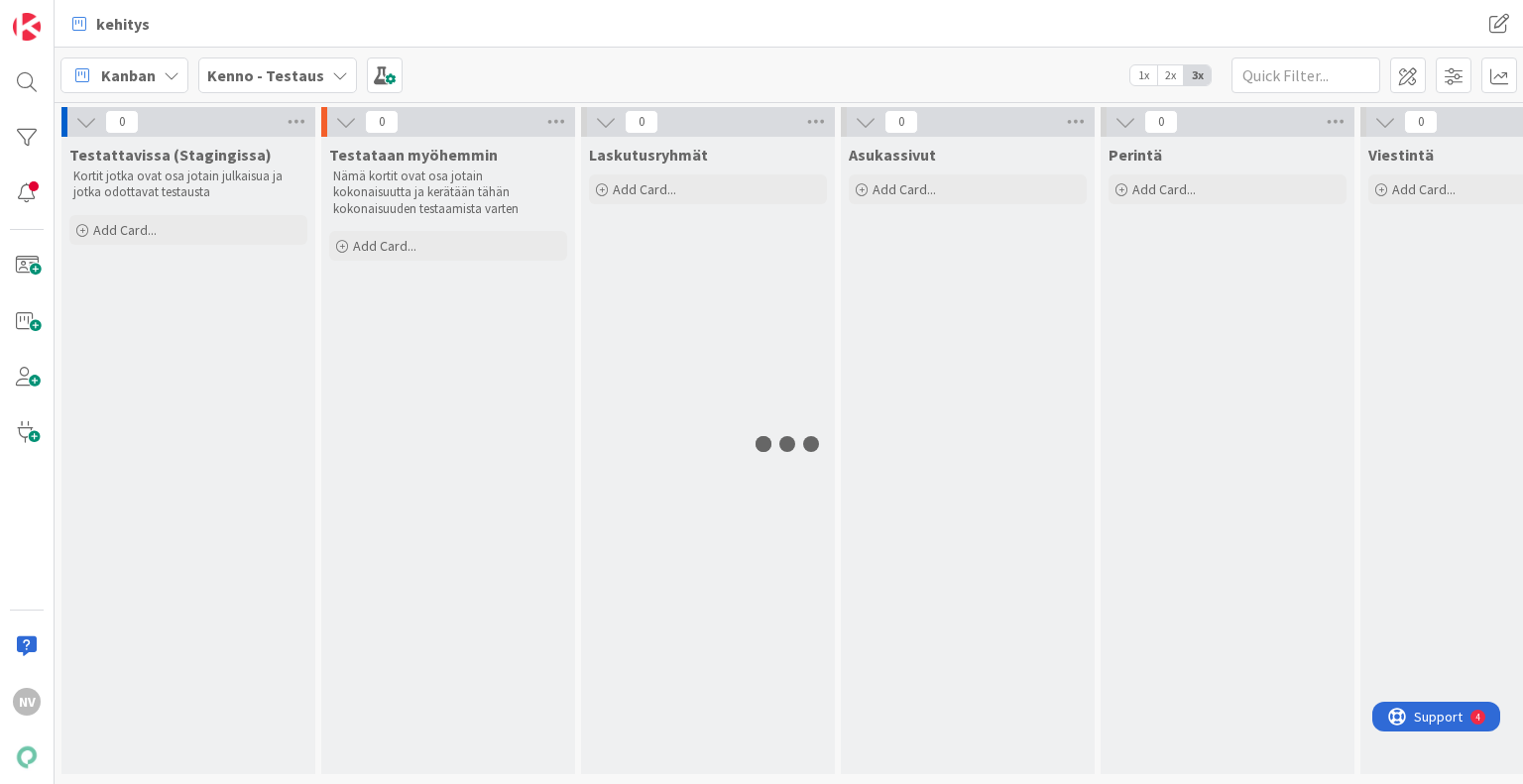 scroll, scrollTop: 0, scrollLeft: 0, axis: both 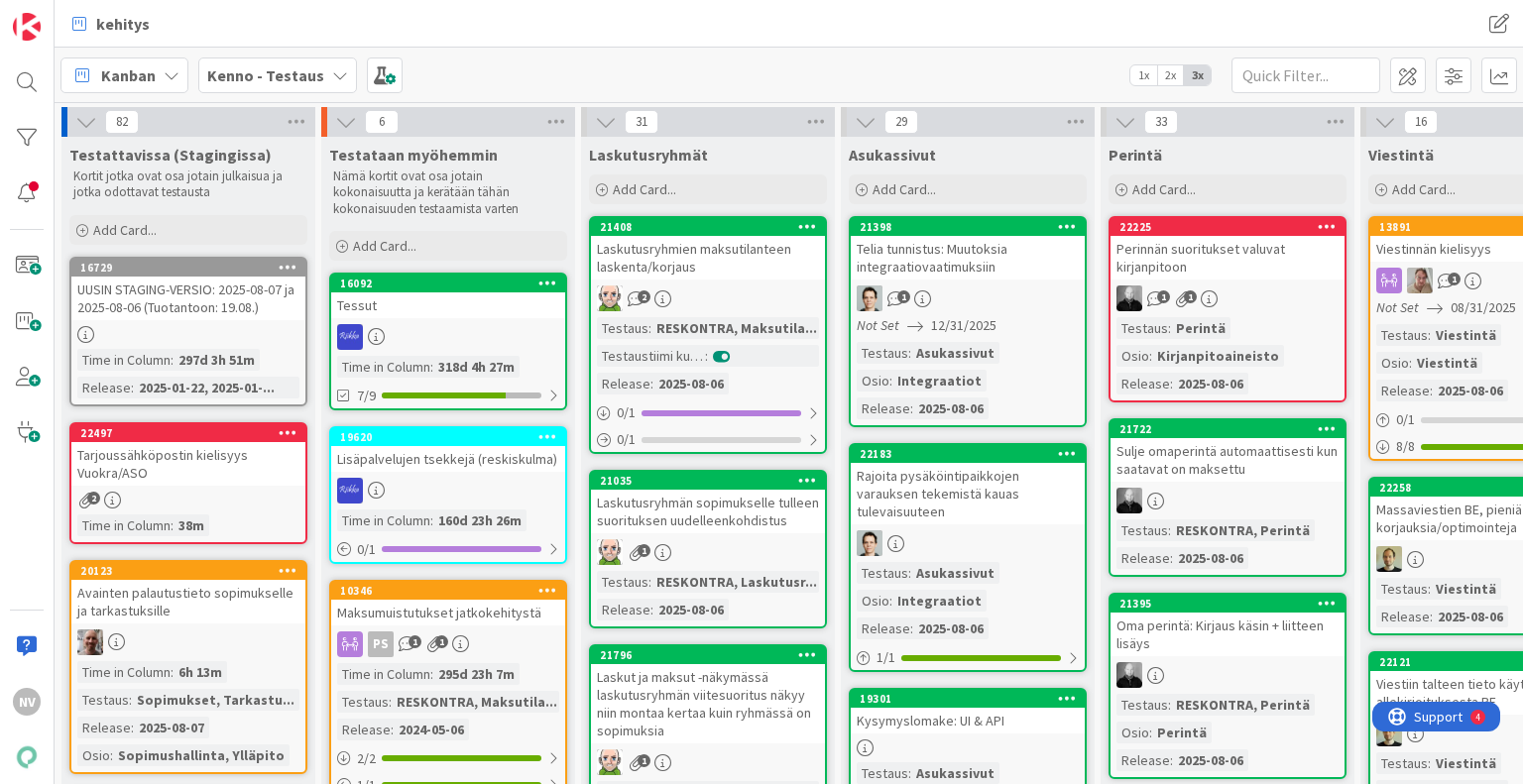 click on "kehitys" at bounding box center (436, 24) 